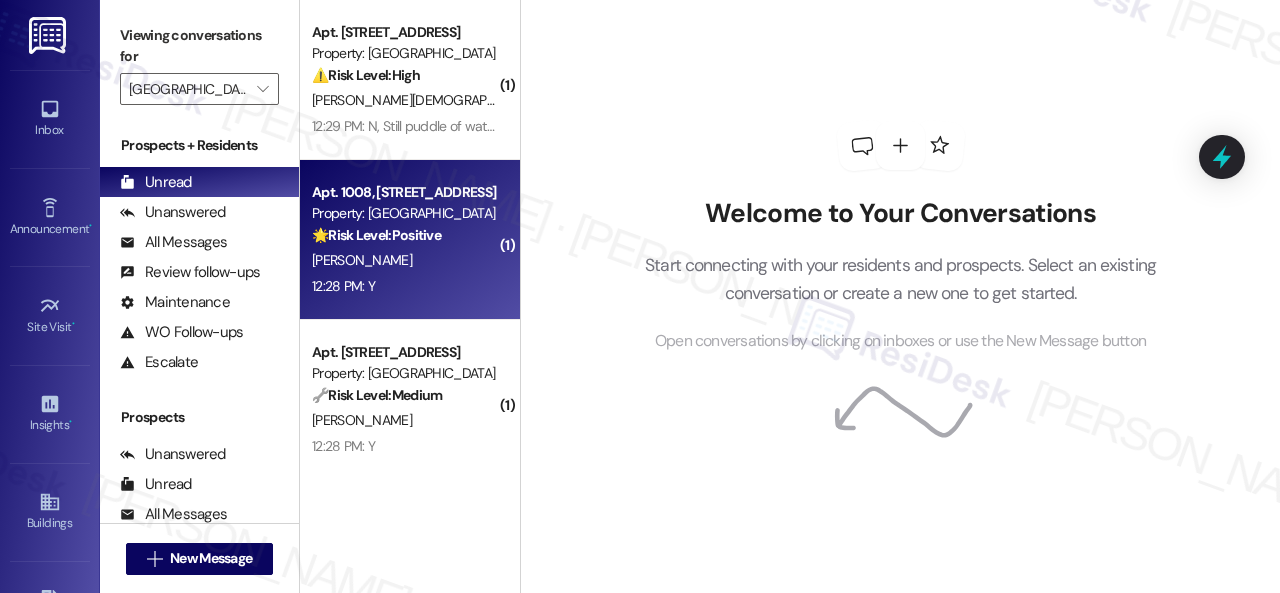 scroll, scrollTop: 0, scrollLeft: 0, axis: both 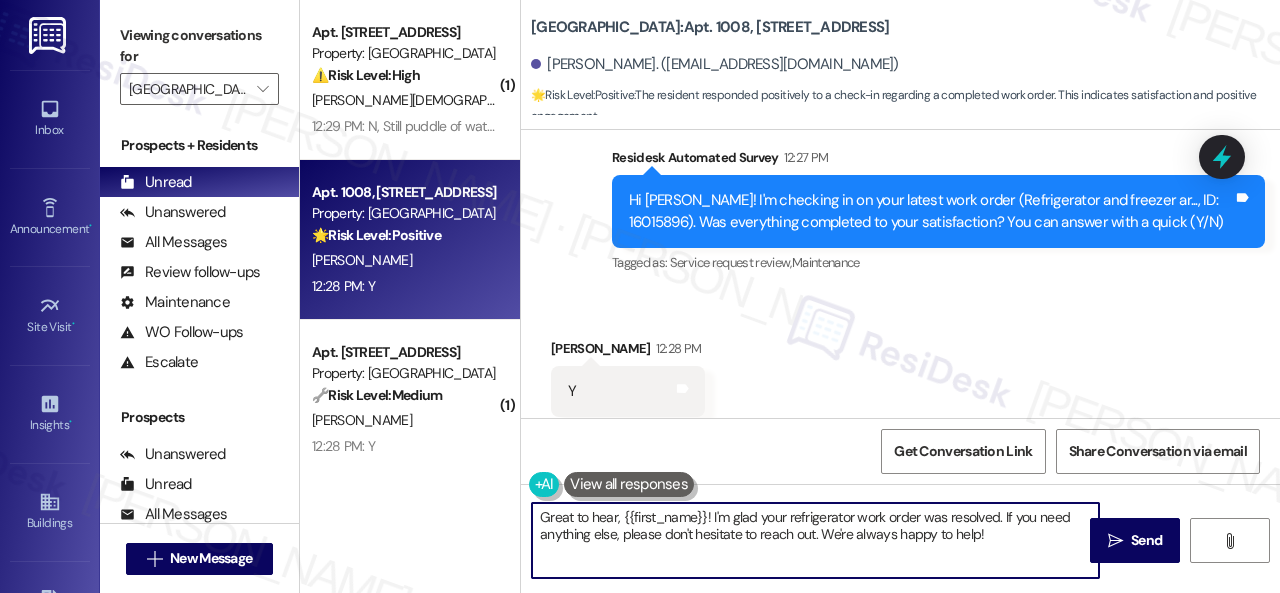 drag, startPoint x: 1001, startPoint y: 529, endPoint x: 444, endPoint y: 480, distance: 559.1511 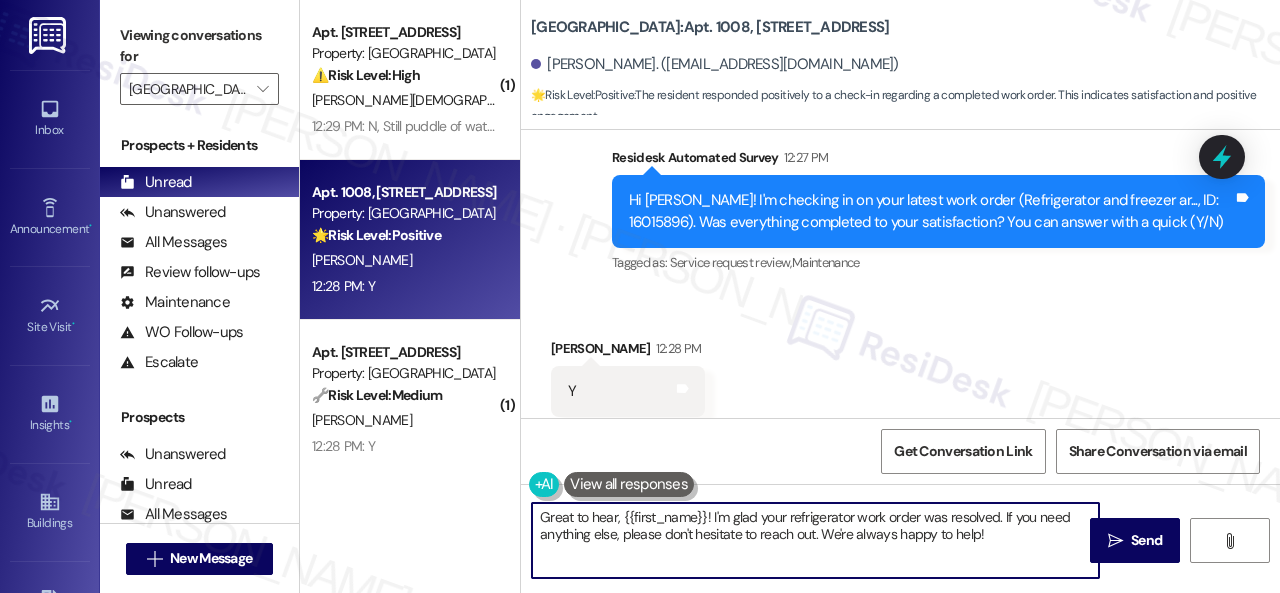 paste on "Awesome — glad everything’s sorted! If {{property}} was up to your expectations, just reply “Yes.” If not, no worries — feel free to share your thoughts. We’re always looking to get better" 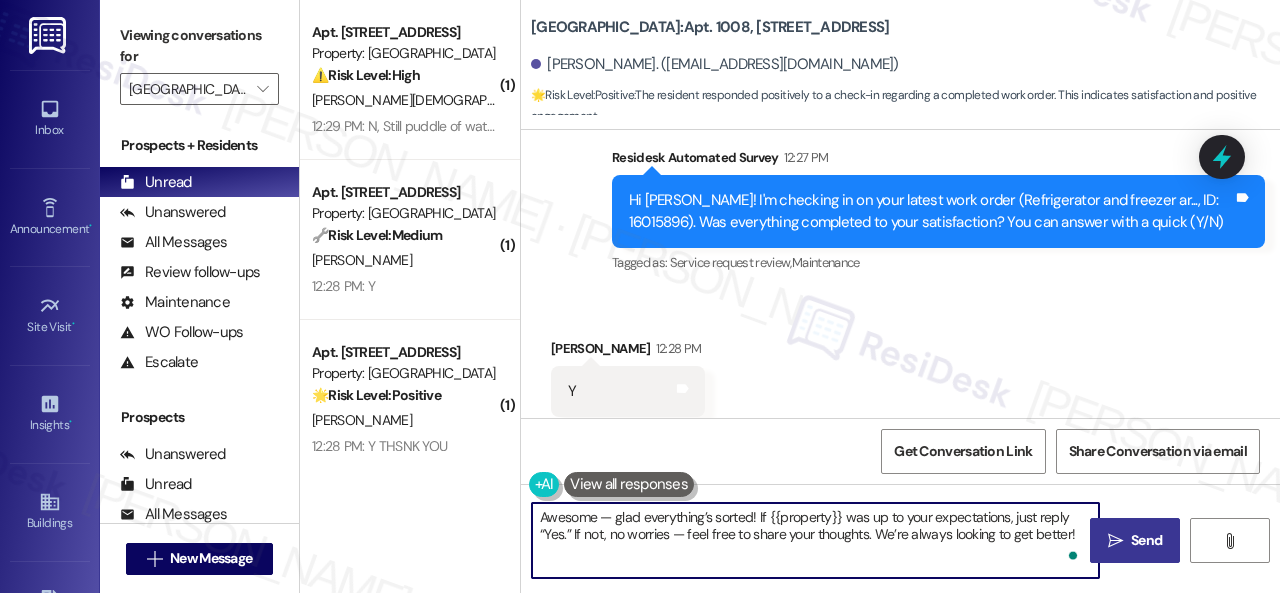 type on "Awesome — glad everything’s sorted! If {{property}} was up to your expectations, just reply “Yes.” If not, no worries — feel free to share your thoughts. We’re always looking to get better!" 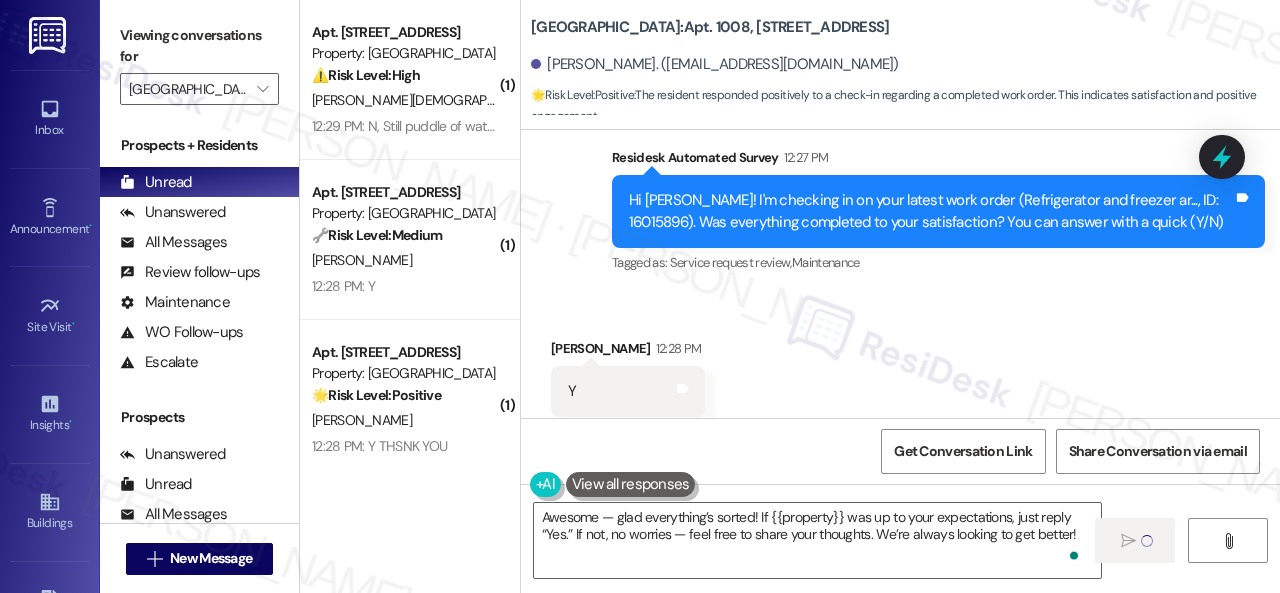 type 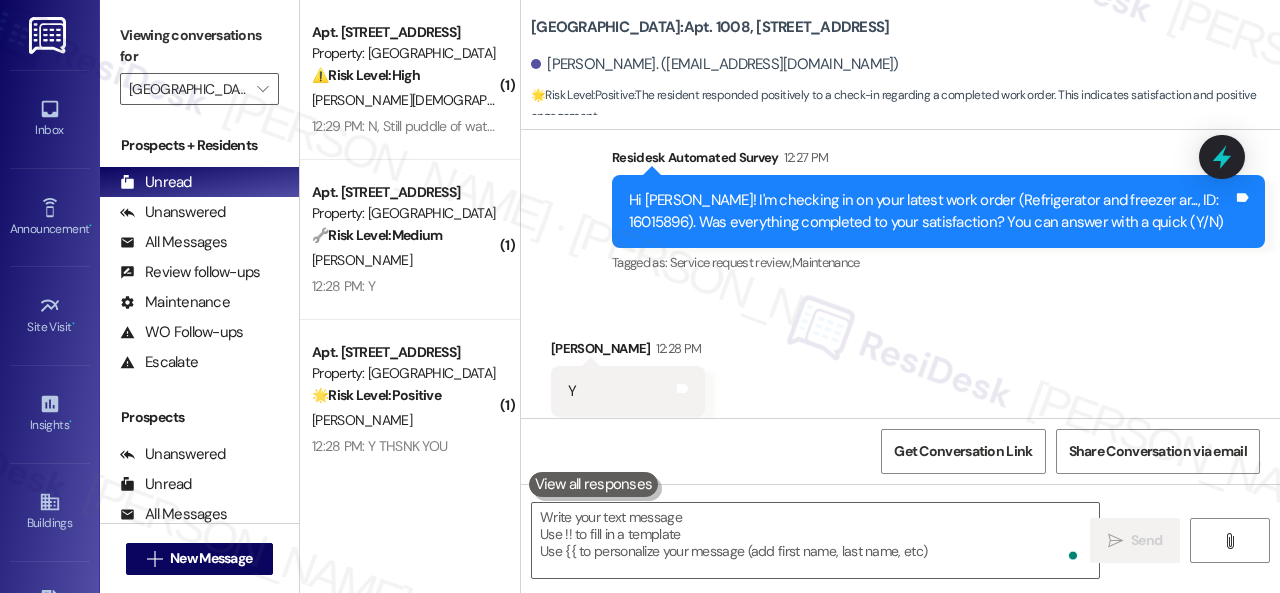 scroll, scrollTop: 20378, scrollLeft: 0, axis: vertical 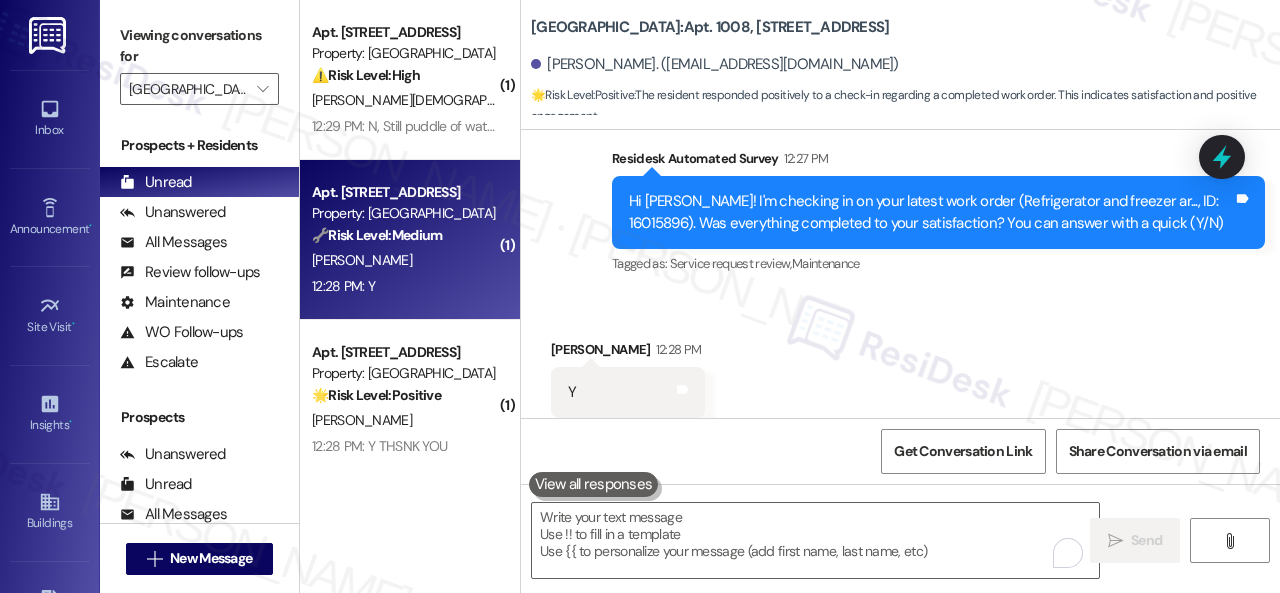 click on "12:28 PM: Y 12:28 PM: Y" at bounding box center [404, 286] 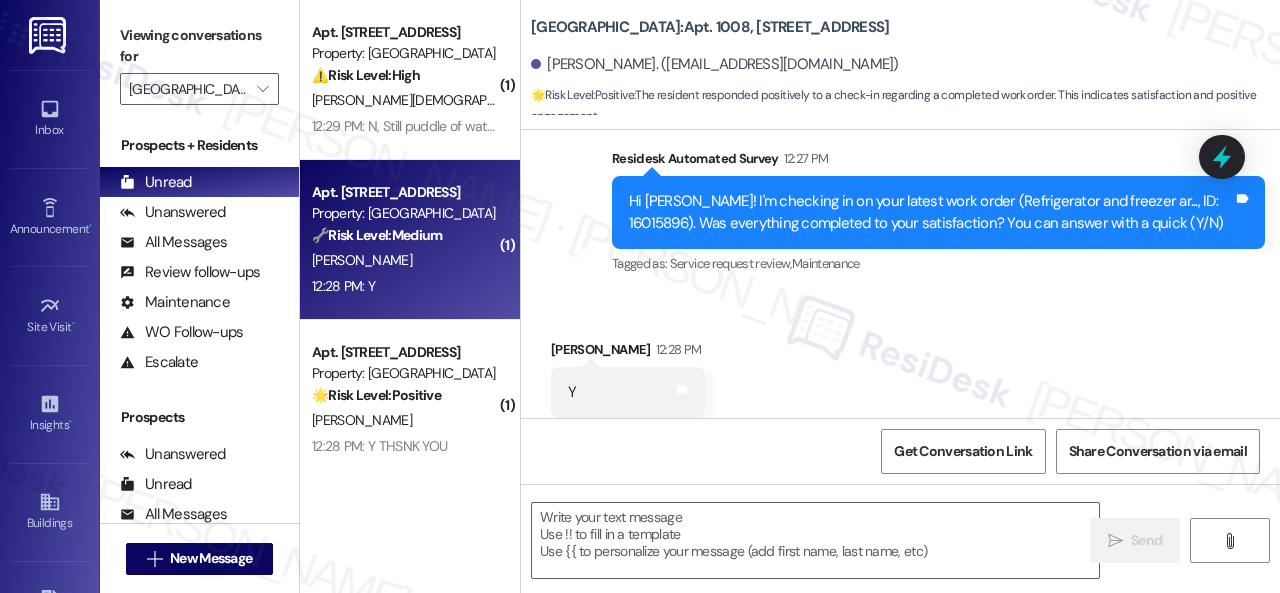 type on "Fetching suggested responses. Please feel free to read through the conversation in the meantime." 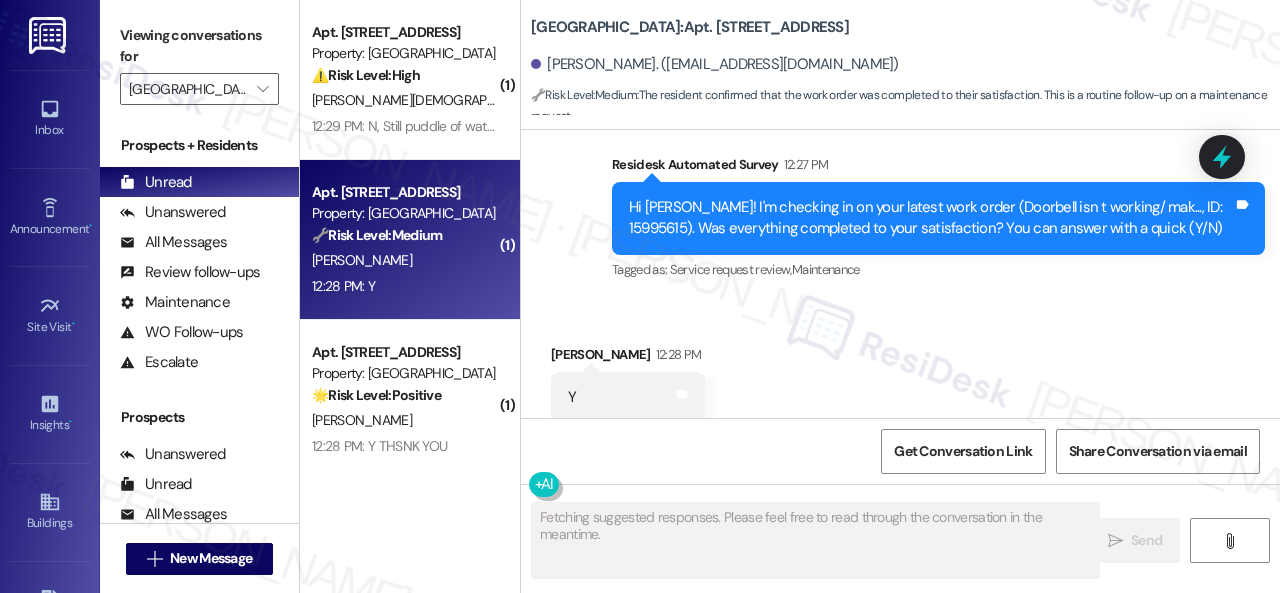 scroll, scrollTop: 1537, scrollLeft: 0, axis: vertical 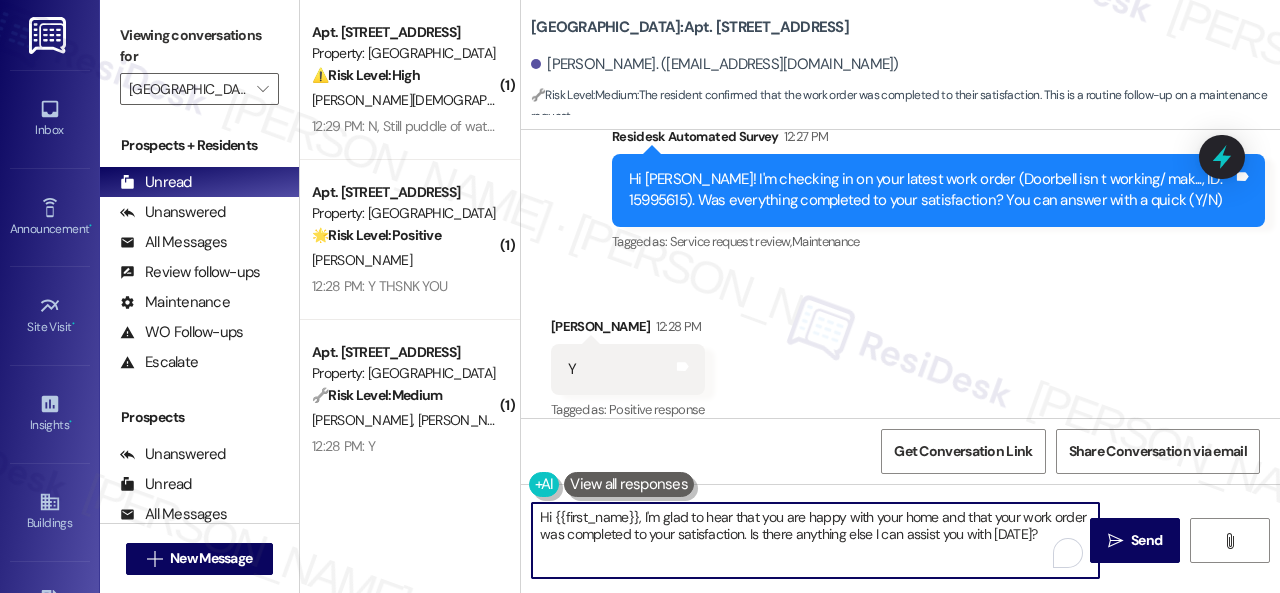 drag, startPoint x: 1035, startPoint y: 532, endPoint x: 449, endPoint y: 511, distance: 586.37616 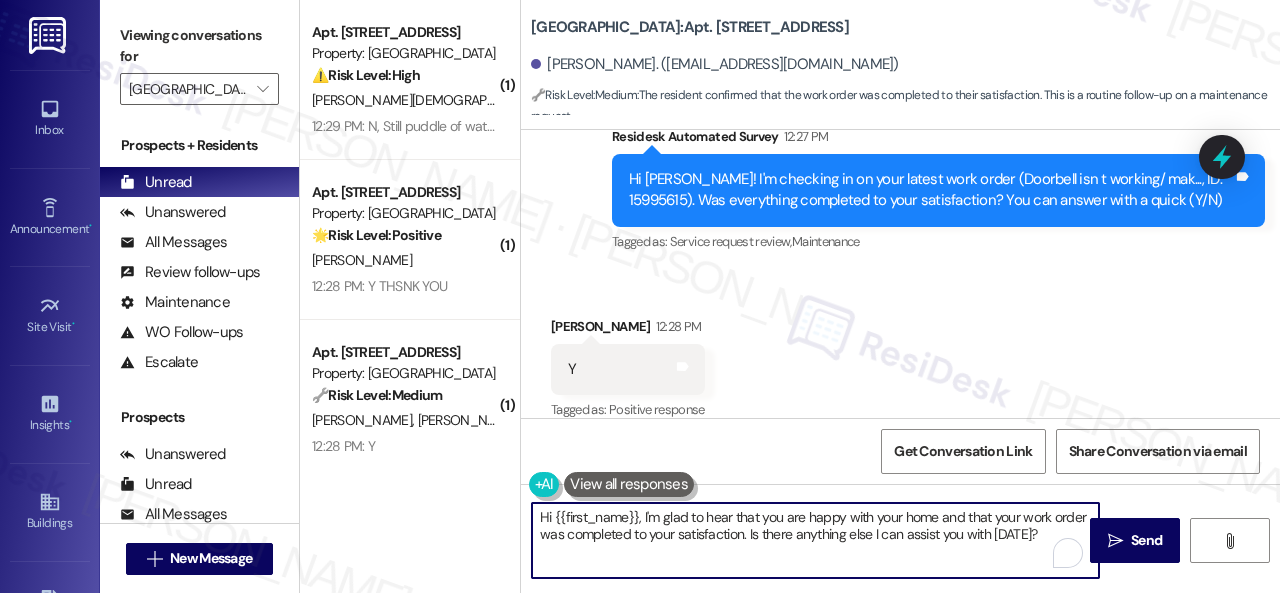 click on "( 1 ) Apt. [STREET_ADDRESS] Property: [GEOGRAPHIC_DATA] ⚠️  Risk Level:  High The resident indicates that a reported leak has not been resolved and there is still a puddle of water. This unresolved leak could cause damage and is therefore an urgent maintenance issue. [PERSON_NAME] 12:29 PM: N, Still puddle of water on the floor, no one ever came to check it? 12:29 PM: N, Still puddle of water on the floor, no one ever came to check it? ( 1 ) Apt. [STREET_ADDRESS] Property: [GEOGRAPHIC_DATA] 🌟  Risk Level:  Positive The resident responded positively to a check-in regarding a completed work order. This indicates satisfaction and positive engagement. [PERSON_NAME] 12:28 PM: Y THSNK YOU 12:28 PM: Y THSNK YOU ( 1 ) Apt. 1710, 1 [GEOGRAPHIC_DATA] Property: [GEOGRAPHIC_DATA] 🔧  Risk Level:  Medium The resident responded 'Y' to confirm that the work order was completed to their satisfaction. This indicates a successful resolution of a non-urgent maintenance issue. [PERSON_NAME] [PERSON_NAME]" at bounding box center [790, 296] 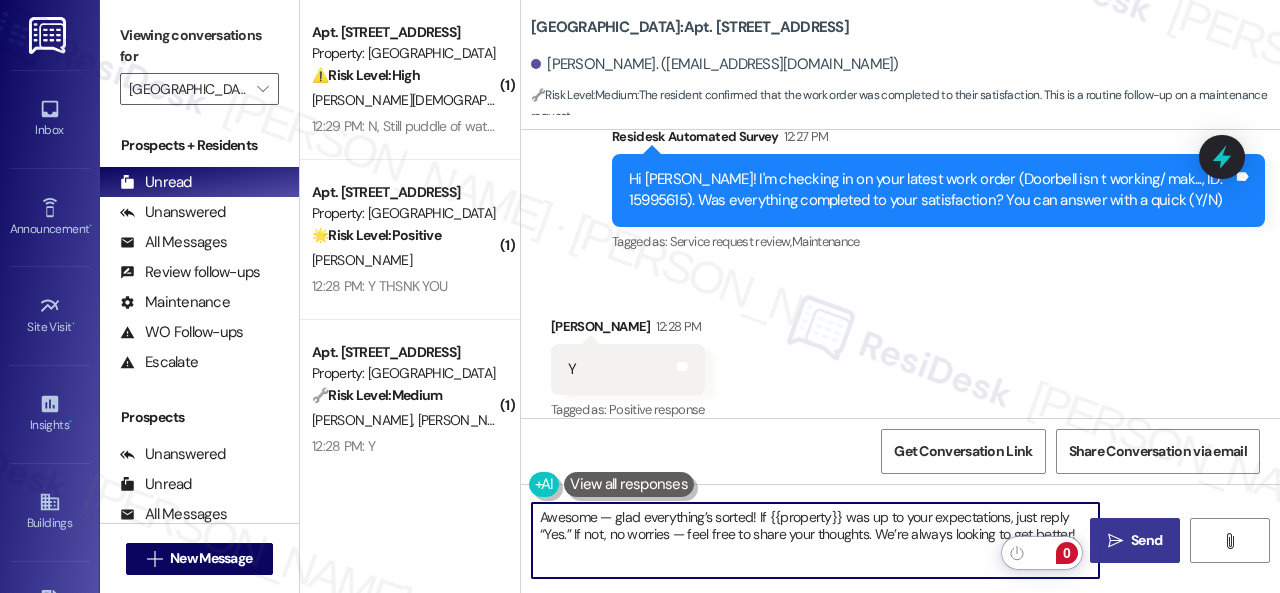 type on "Awesome — glad everything’s sorted! If {{property}} was up to your expectations, just reply “Yes.” If not, no worries — feel free to share your thoughts. We’re always looking to get better!" 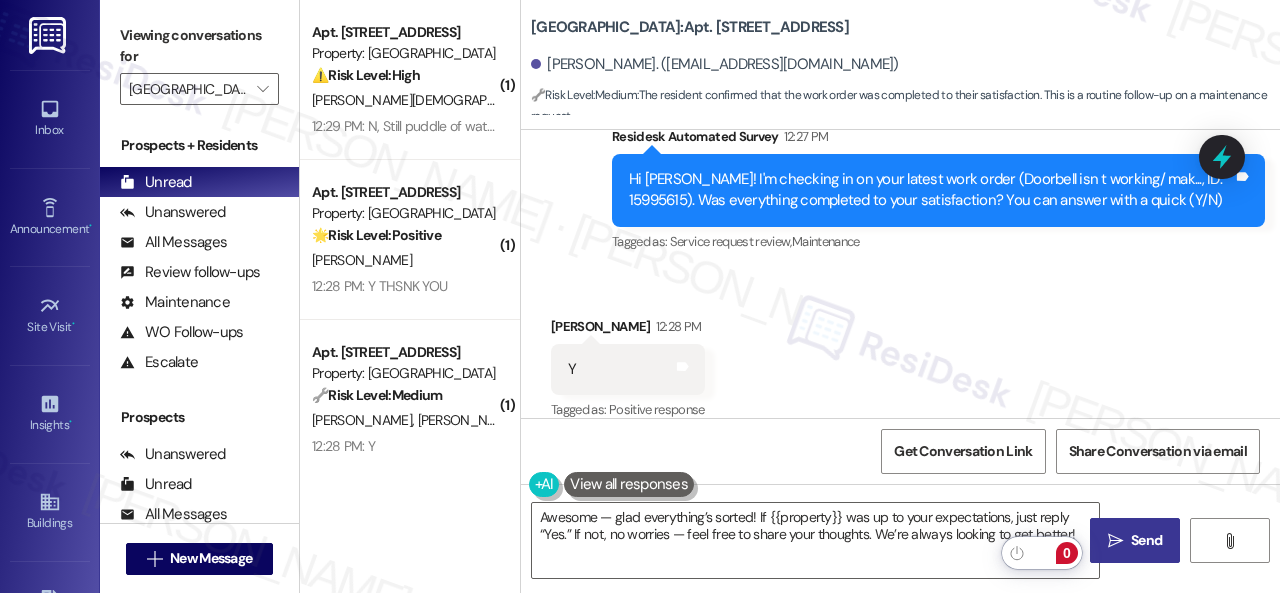 click on "" at bounding box center [1115, 541] 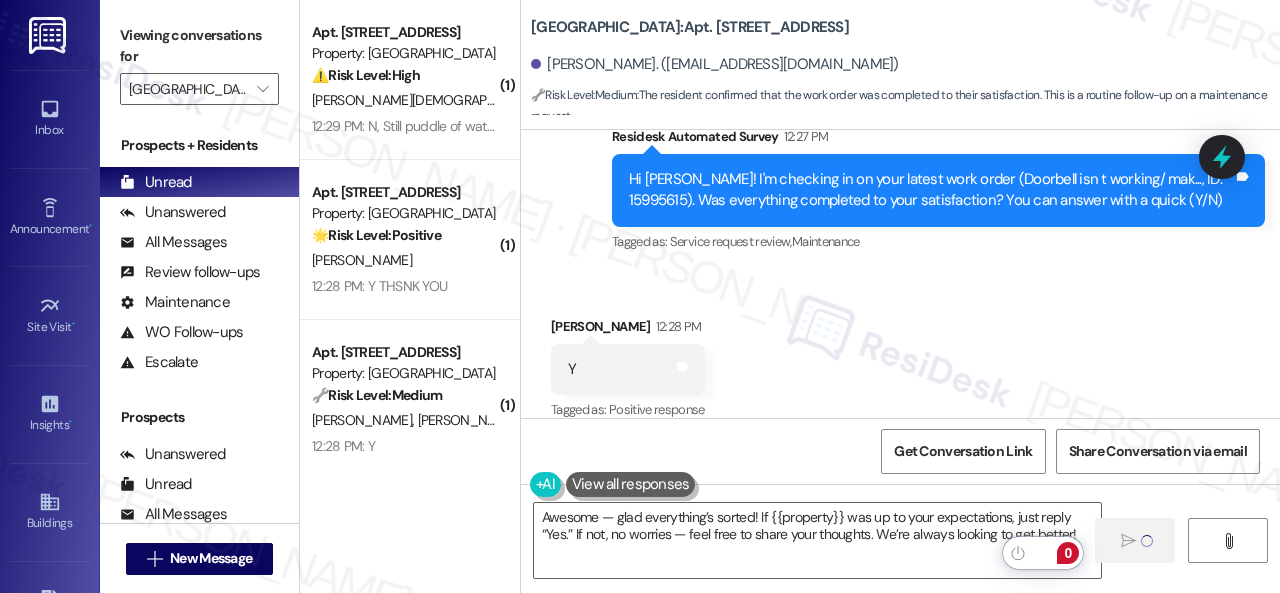 type 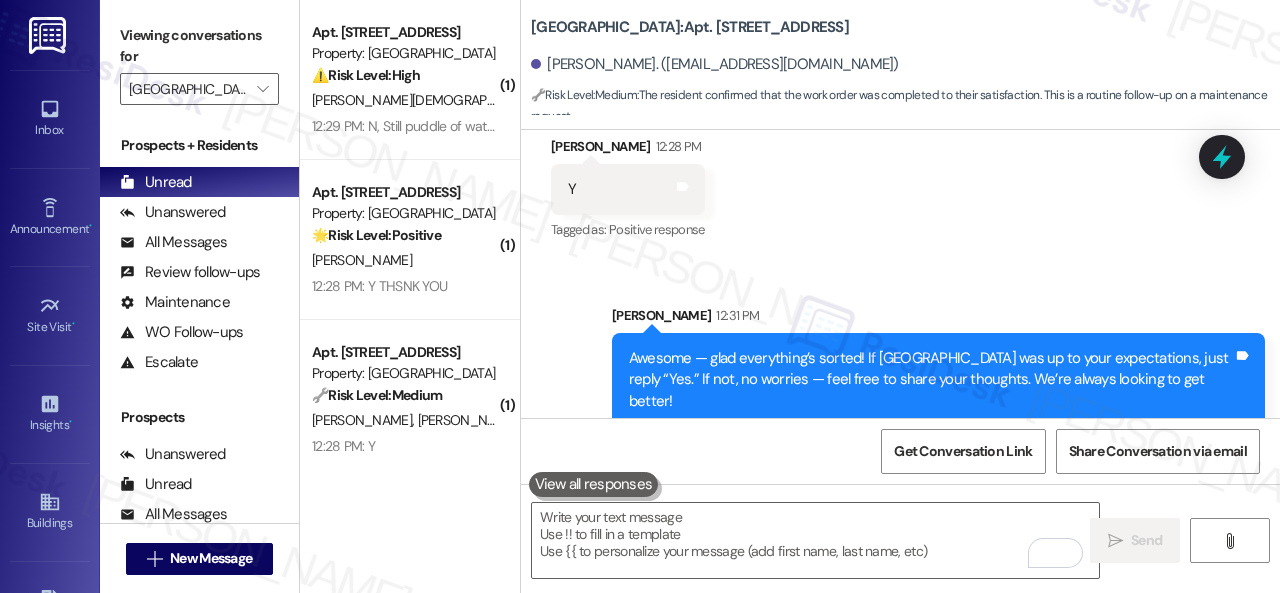 scroll, scrollTop: 1720, scrollLeft: 0, axis: vertical 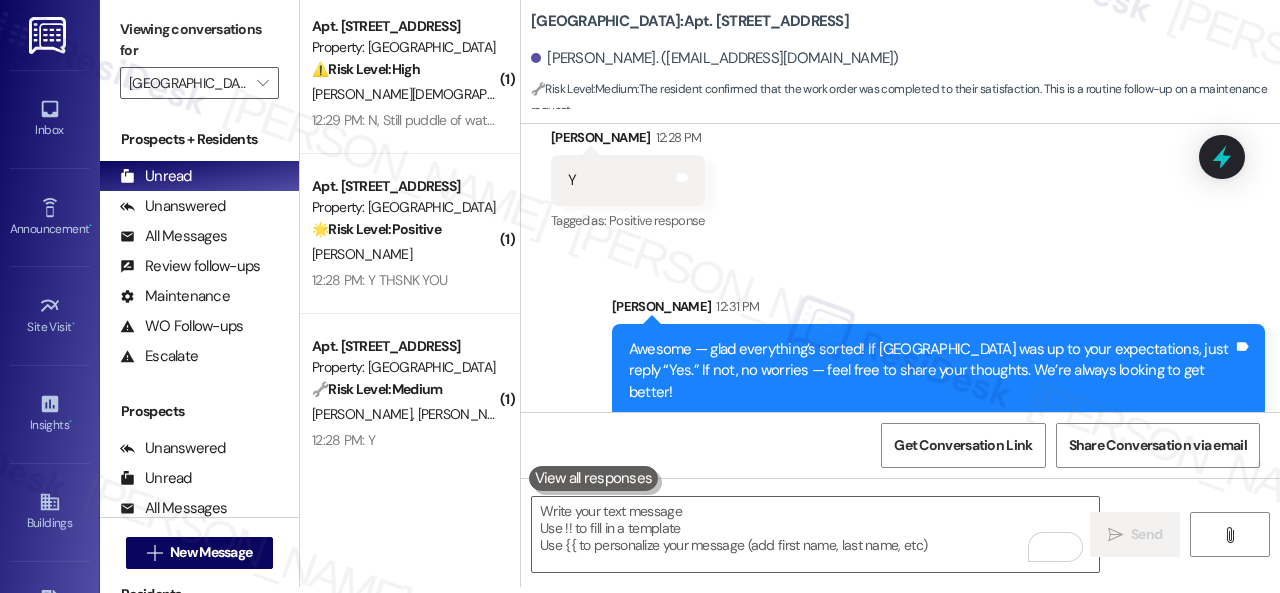click on "[PERSON_NAME] [PERSON_NAME]" at bounding box center (404, 414) 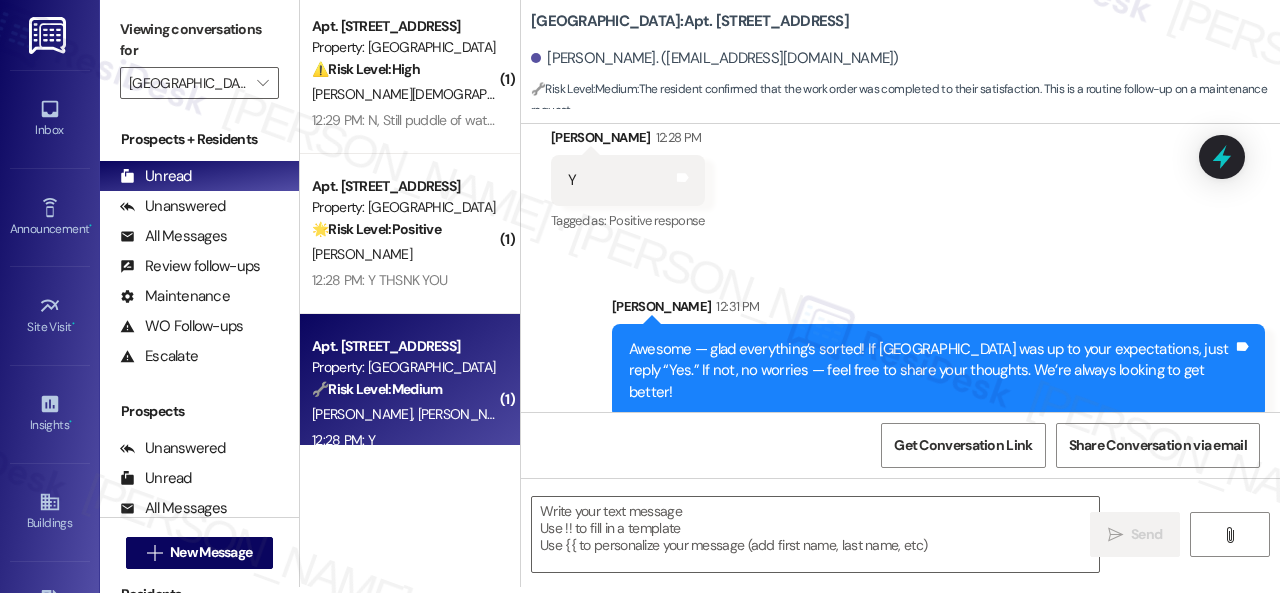 type on "Fetching suggested responses. Please feel free to read through the conversation in the meantime." 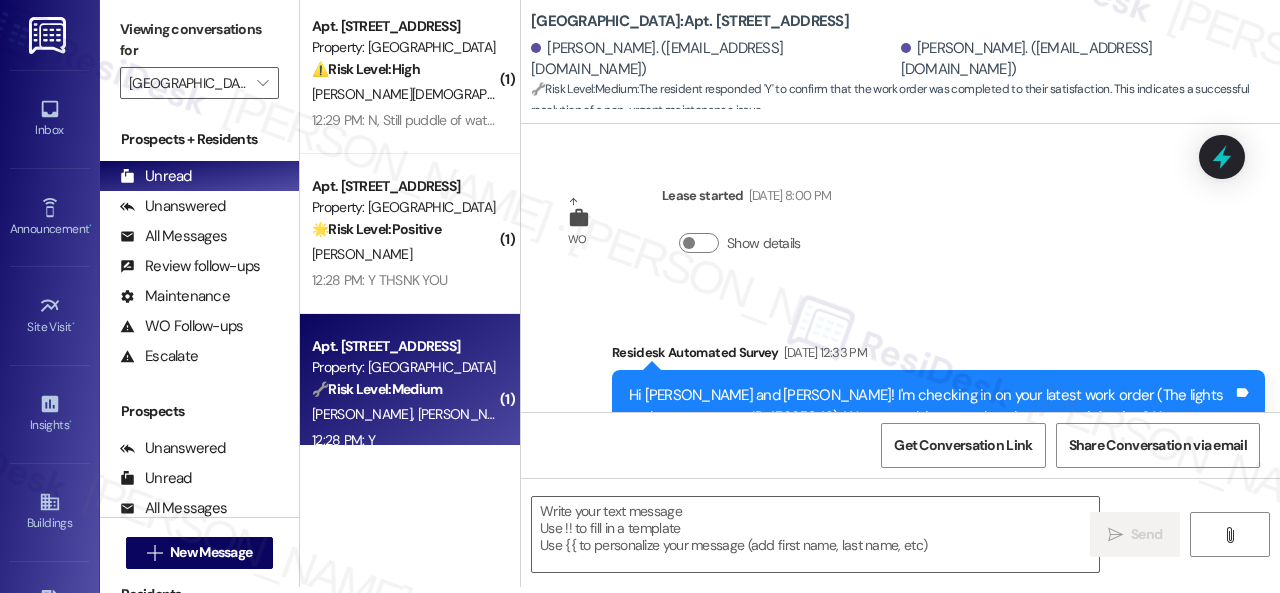 scroll, scrollTop: 0, scrollLeft: 0, axis: both 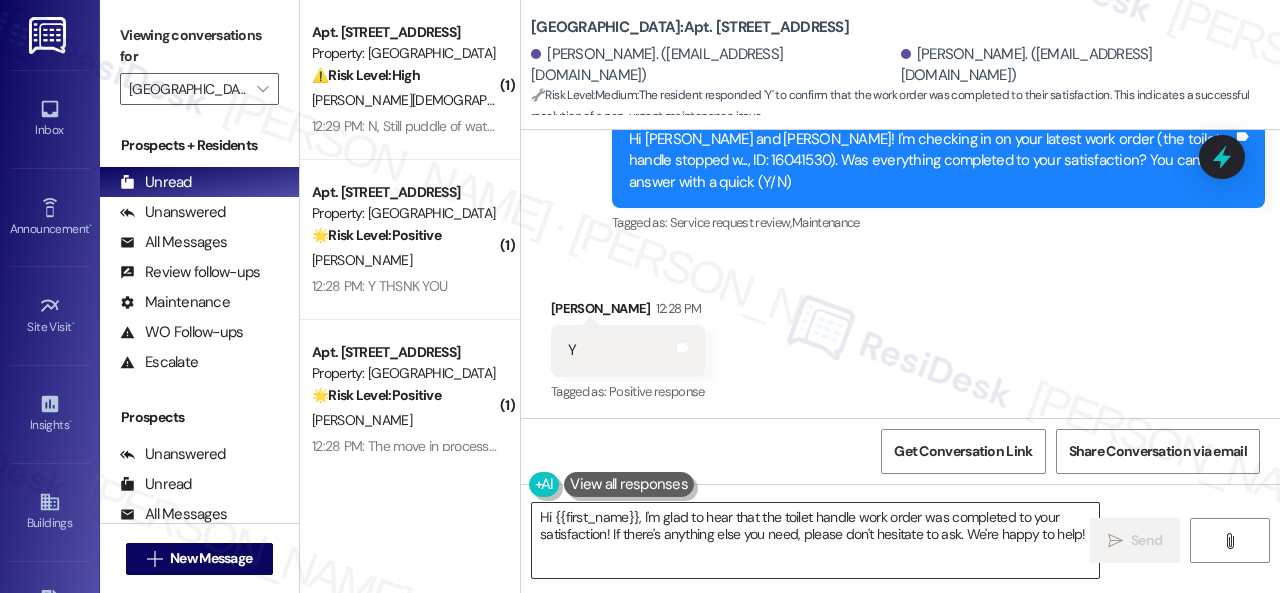 click on "Hi {{first_name}}, I'm glad to hear that the toilet handle work order was completed to your satisfaction! If there's anything else you need, please don't hesitate to ask. We're happy to help!" at bounding box center [815, 540] 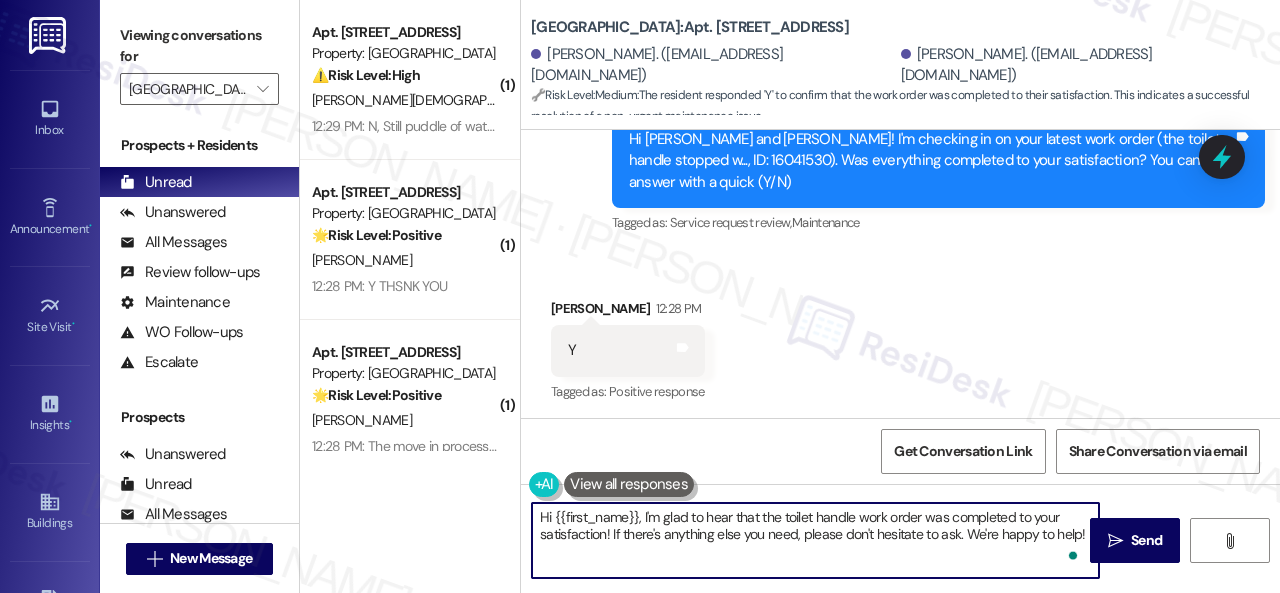 paste on "Awesome — glad everything’s sorted! If {{property}} was up to your expectations, just reply “Yes.” If not, no worries — feel free to share your thoughts. We’re always looking to get better" 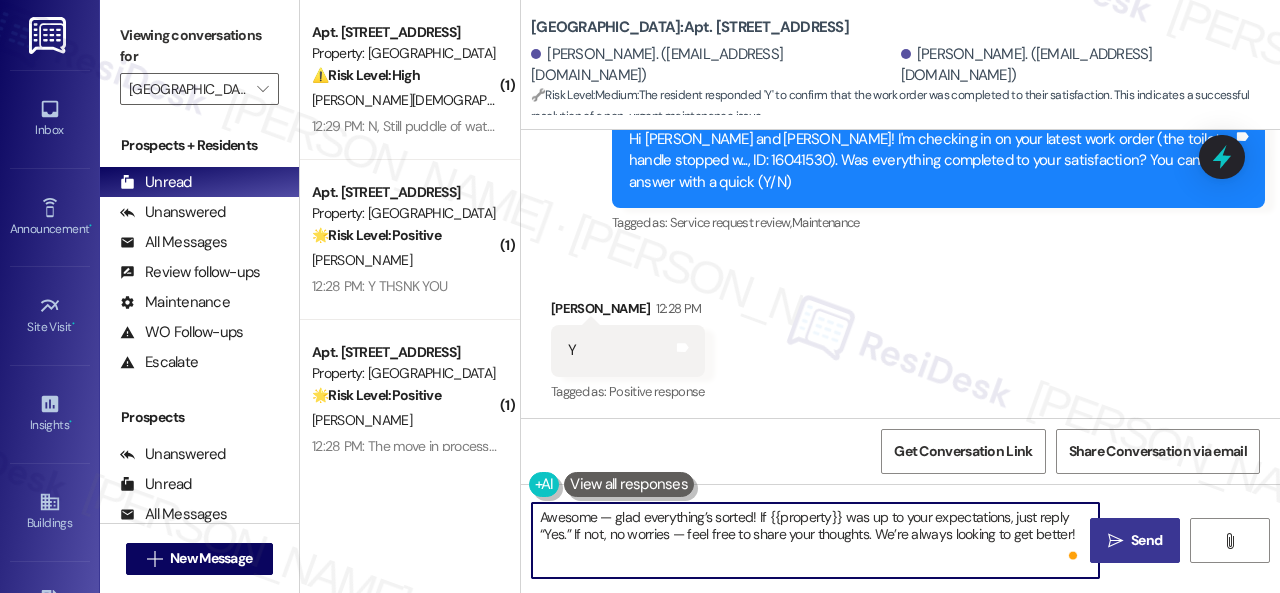 type on "Awesome — glad everything’s sorted! If {{property}} was up to your expectations, just reply “Yes.” If not, no worries — feel free to share your thoughts. We’re always looking to get better!" 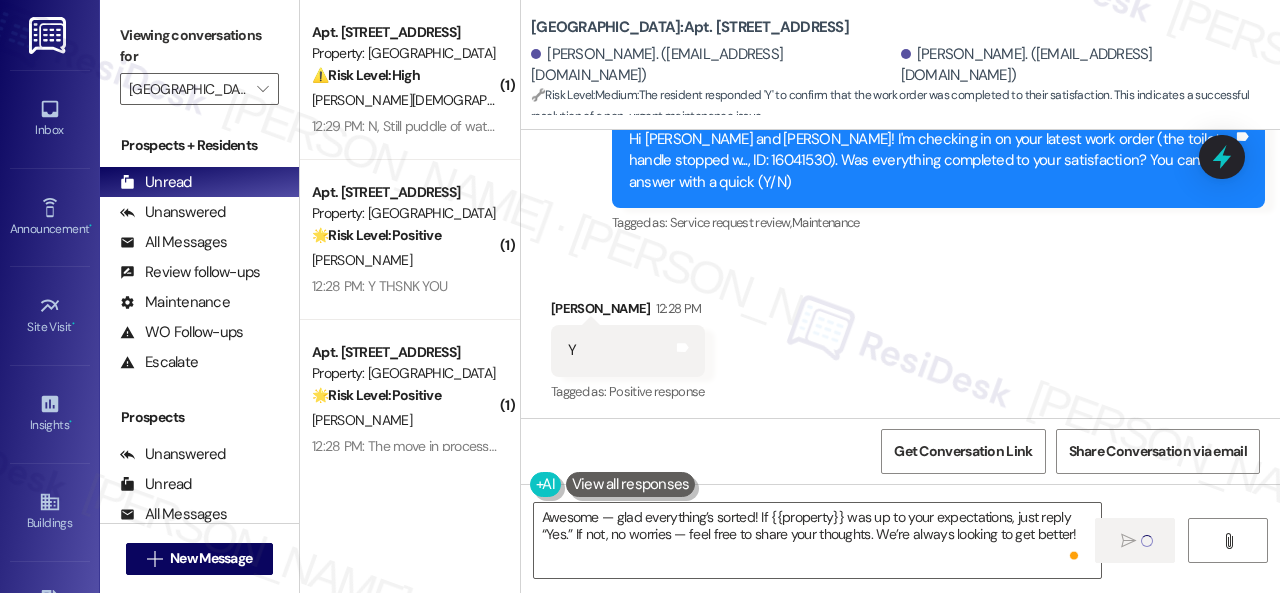 type 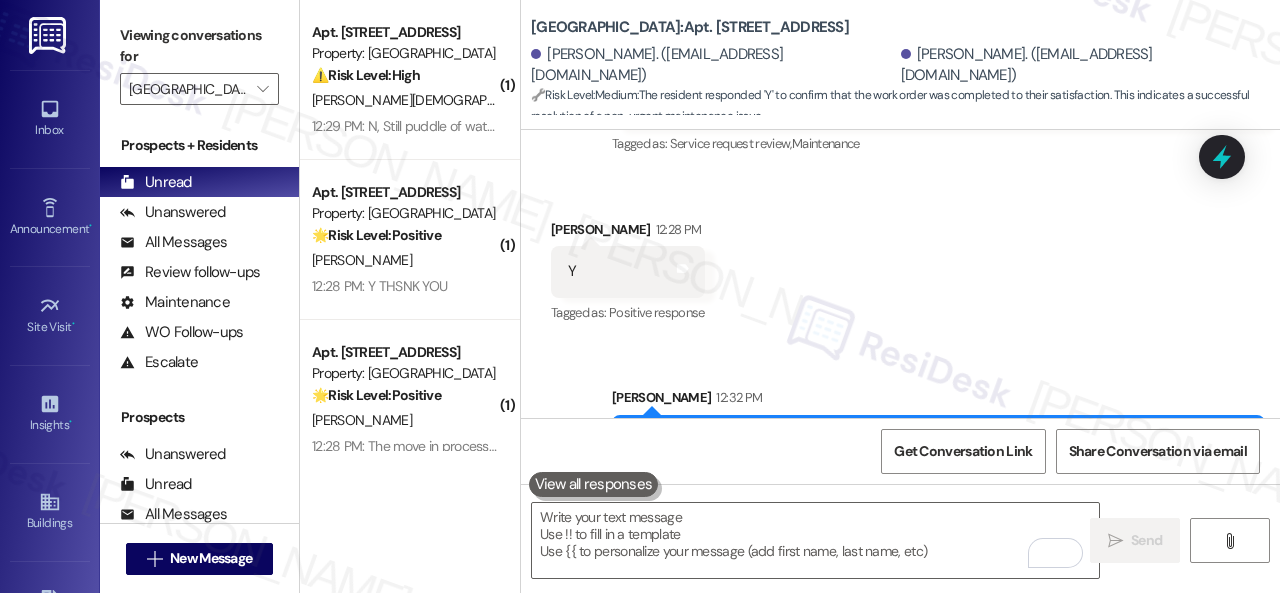 scroll, scrollTop: 11436, scrollLeft: 0, axis: vertical 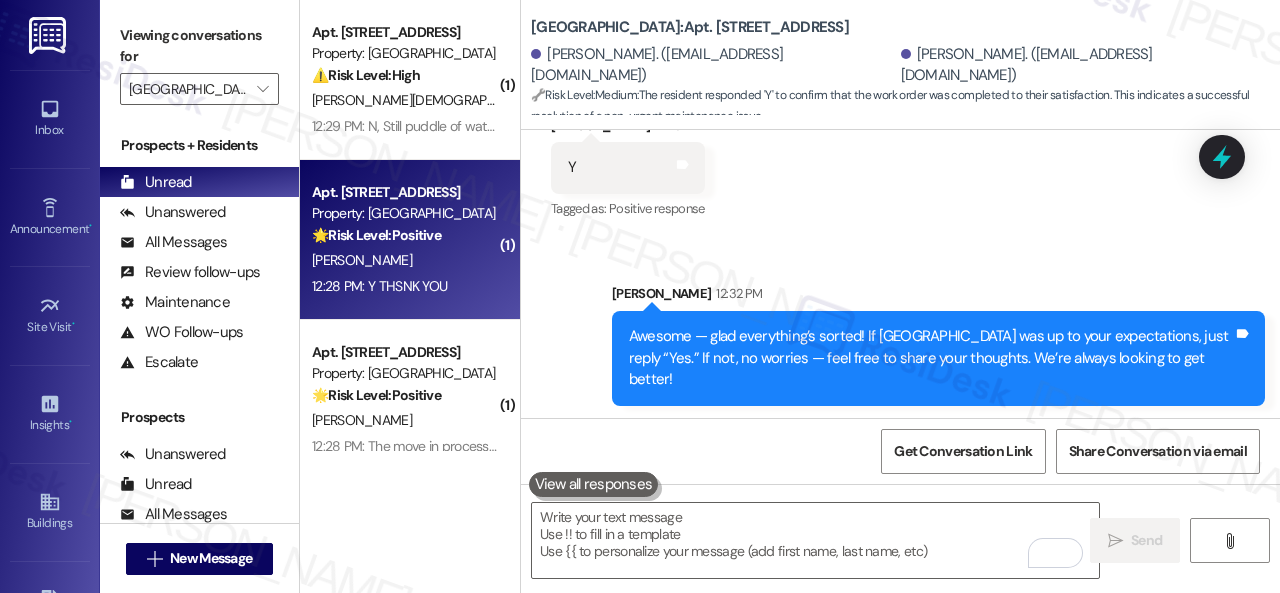 click on "[PERSON_NAME]" at bounding box center (404, 260) 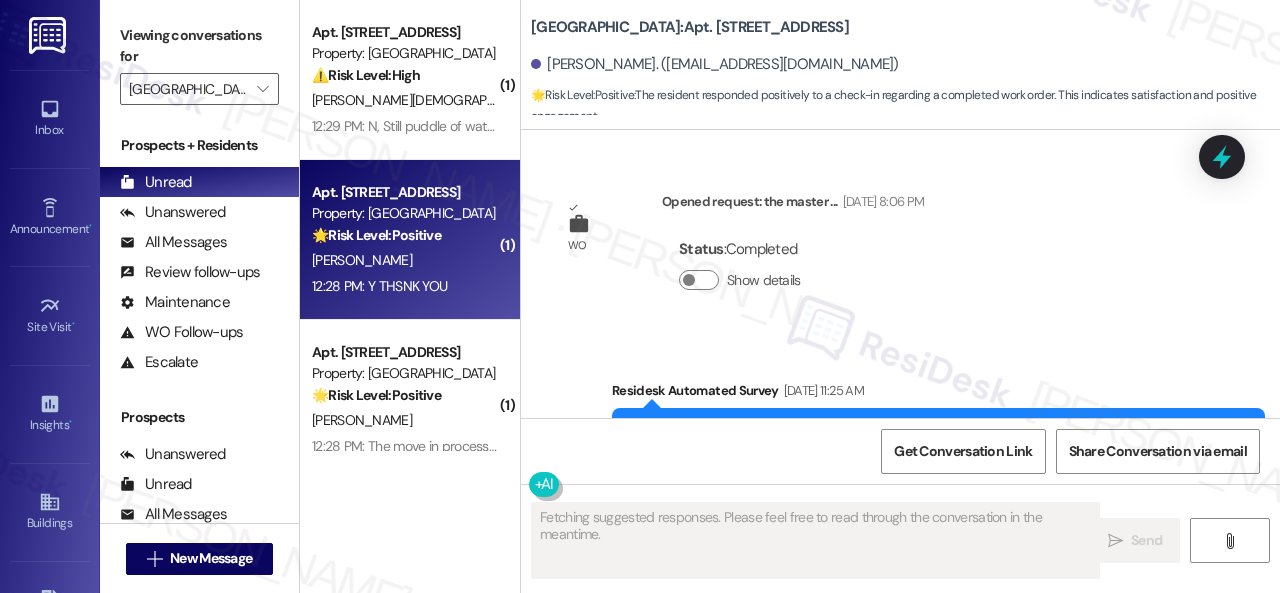 scroll, scrollTop: 18871, scrollLeft: 0, axis: vertical 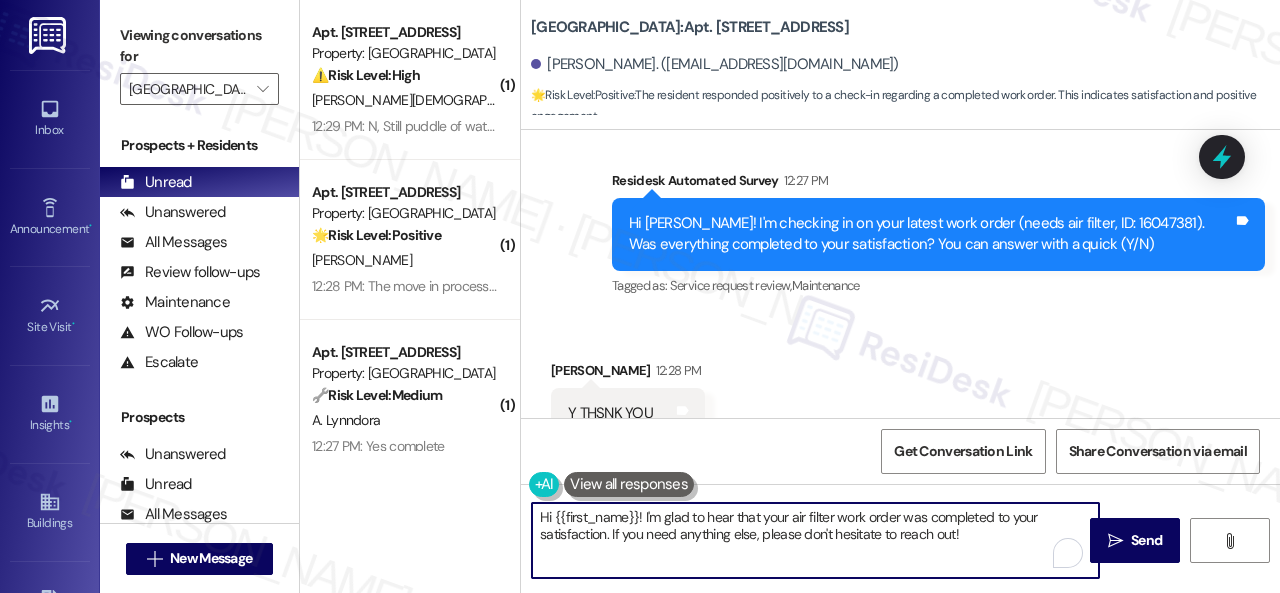 drag, startPoint x: 962, startPoint y: 532, endPoint x: 462, endPoint y: 497, distance: 501.2235 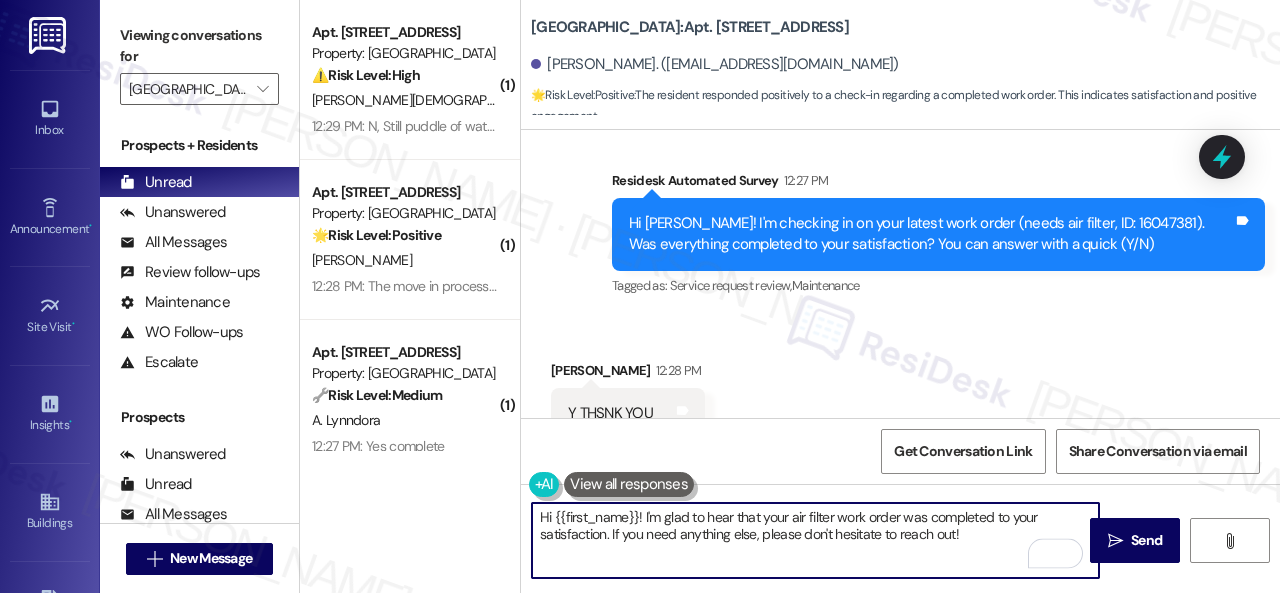 paste on "Awesome — glad everything’s sorted! If {{property}} was up to your expectations, just reply “Yes.” If not, no worries — feel free to share your thoughts. We’re always looking to get better" 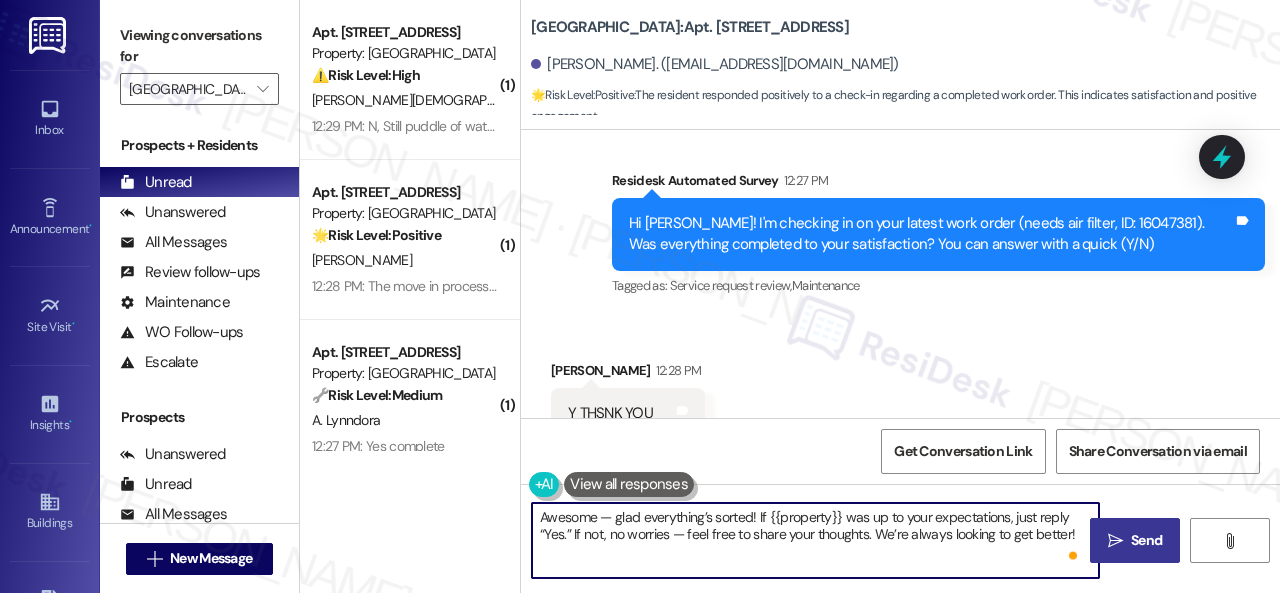 type on "Awesome — glad everything’s sorted! If {{property}} was up to your expectations, just reply “Yes.” If not, no worries — feel free to share your thoughts. We’re always looking to get better!" 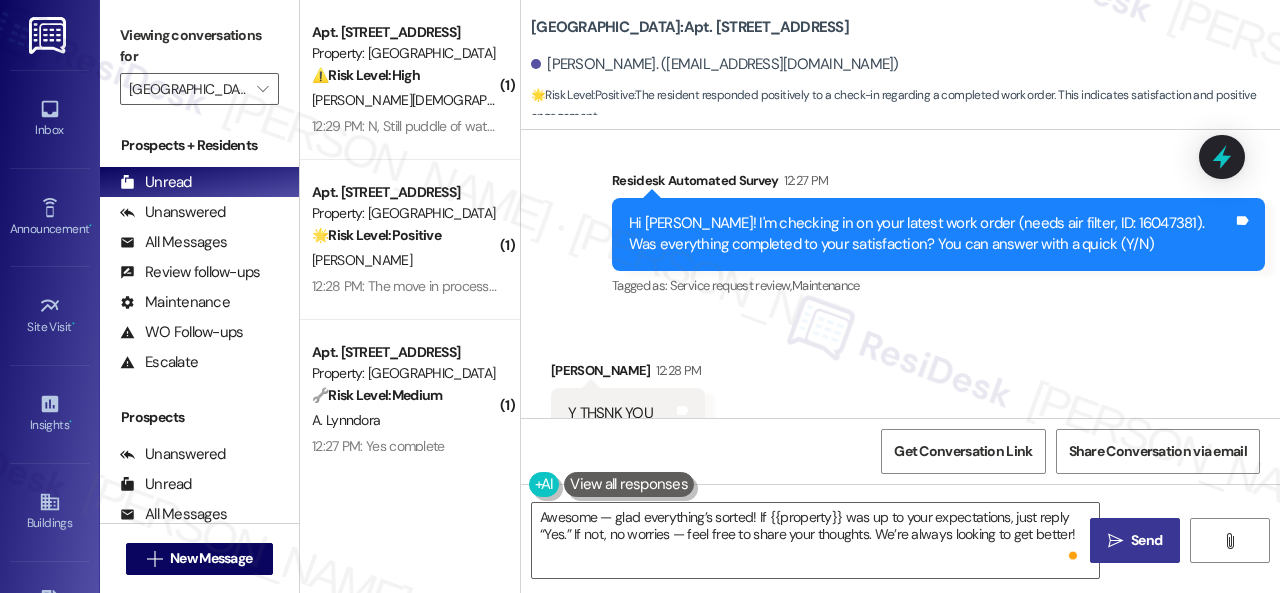 click on "" at bounding box center (1115, 541) 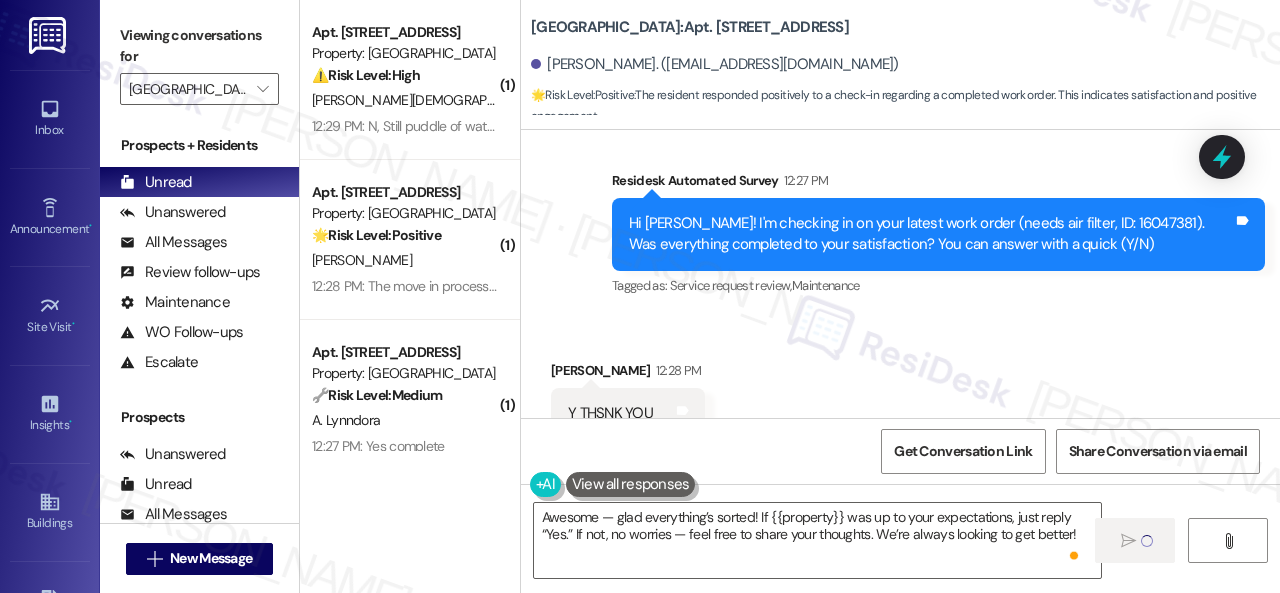 type 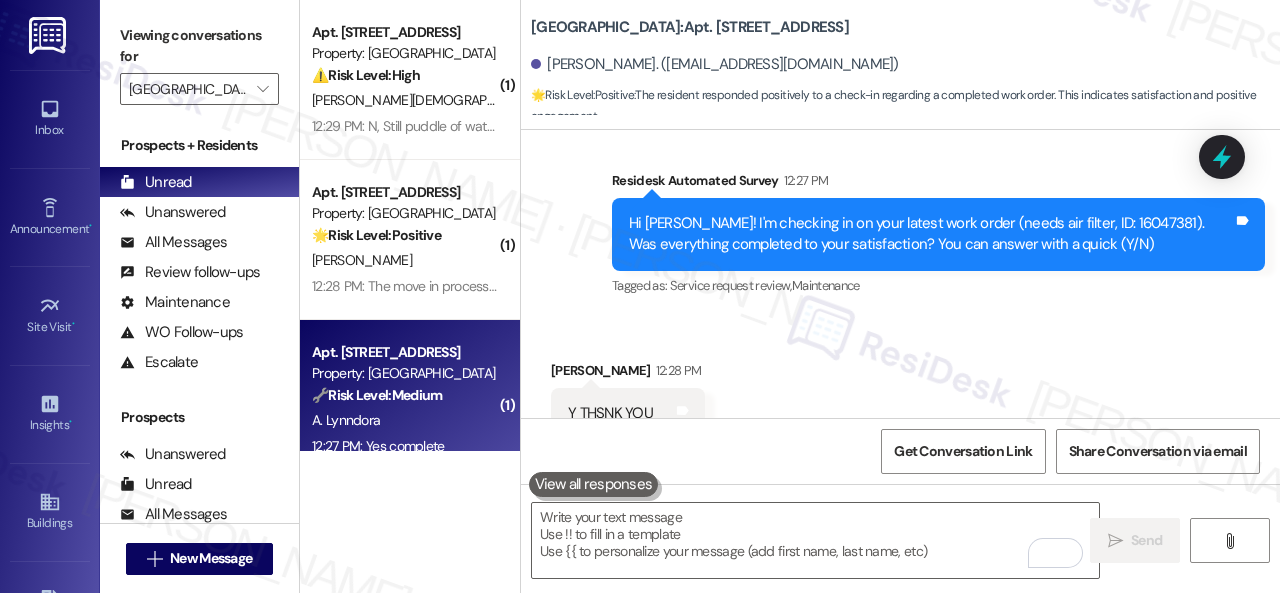 click on "A. Lynndora" at bounding box center (404, 420) 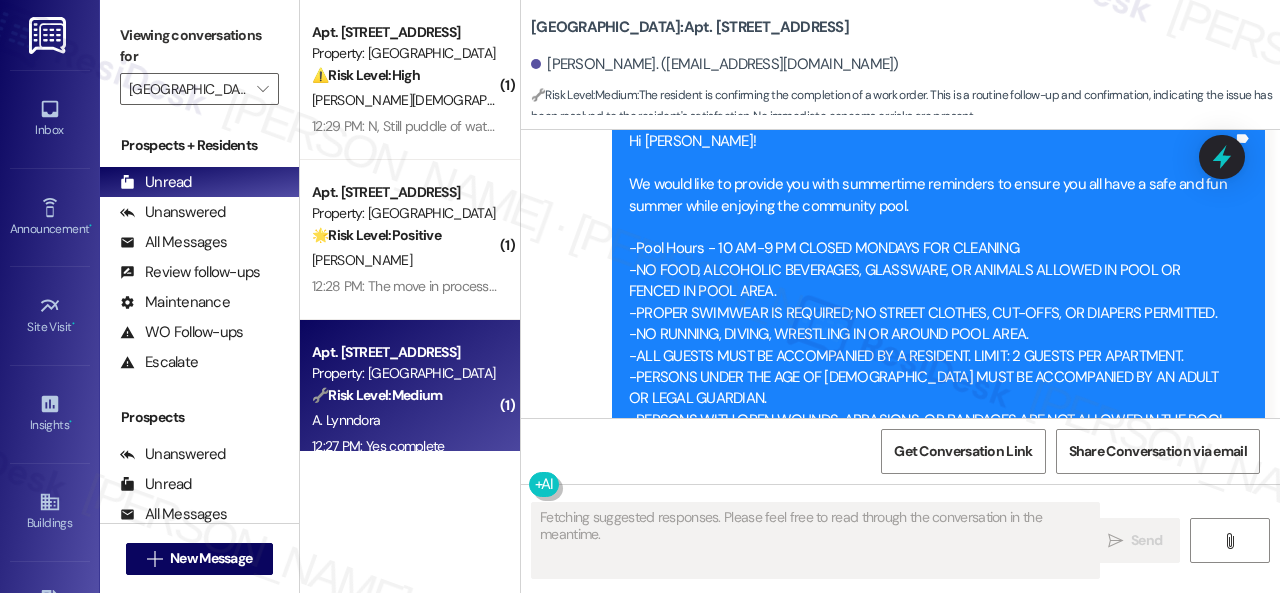 scroll, scrollTop: 17039, scrollLeft: 0, axis: vertical 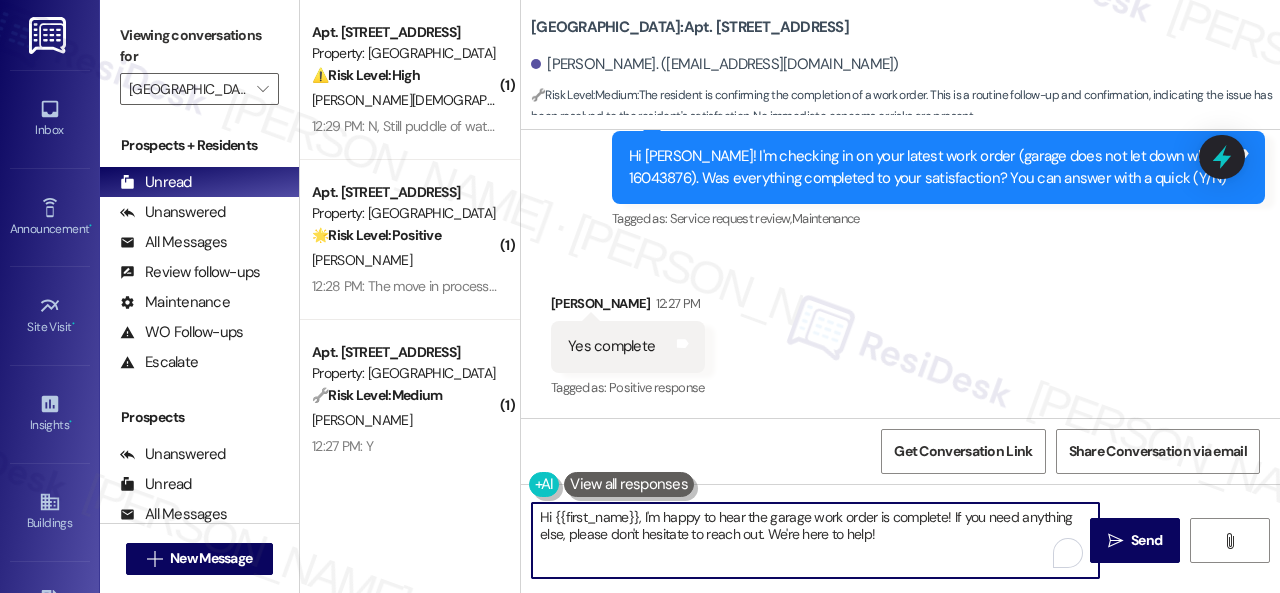 drag, startPoint x: 756, startPoint y: 532, endPoint x: 444, endPoint y: 497, distance: 313.957 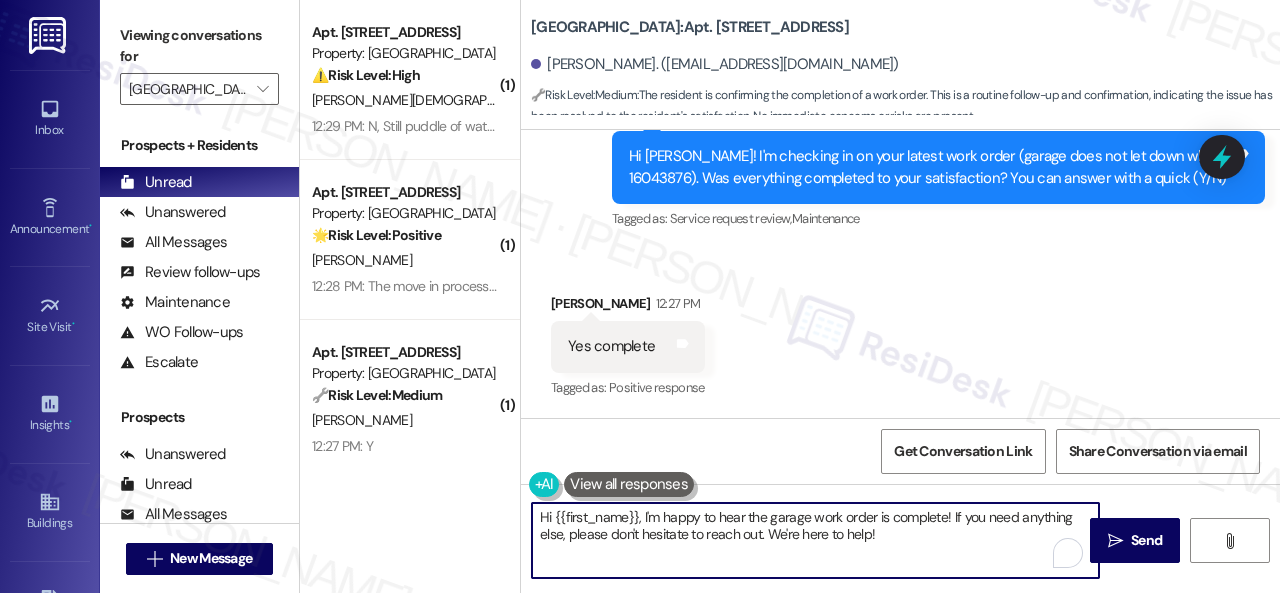click on "( 1 ) Apt. [STREET_ADDRESS] Property: [GEOGRAPHIC_DATA] ⚠️  Risk Level:  High The resident indicates that a reported leak has not been resolved and there is still a puddle of water. This unresolved leak could cause damage and is therefore an urgent maintenance issue. [PERSON_NAME] 12:29 PM: N, Still puddle of water on the floor, no one ever came to check it? 12:29 PM: N, Still puddle of water on the floor, no one ever came to check it? ( 1 ) Apt. [STREET_ADDRESS] Property: [GEOGRAPHIC_DATA] 🌟  Risk Level:  Positive The resident is providing positive feedback about the move-in process, indicating satisfaction. This is an opportunity for positive engagement and relationship building. [PERSON_NAME] 12:28 PM: The move in process was perfect, I wouldn't change a thing.  12:28 PM: The move in process was perfect, I wouldn't change a thing.  ( 1 ) Apt. [STREET_ADDRESS] Property: [GEOGRAPHIC_DATA] 🔧  Risk Level:  Medium [PERSON_NAME] 12:27 PM: Y 12:27 PM: Y [GEOGRAPHIC_DATA]:" at bounding box center (790, 296) 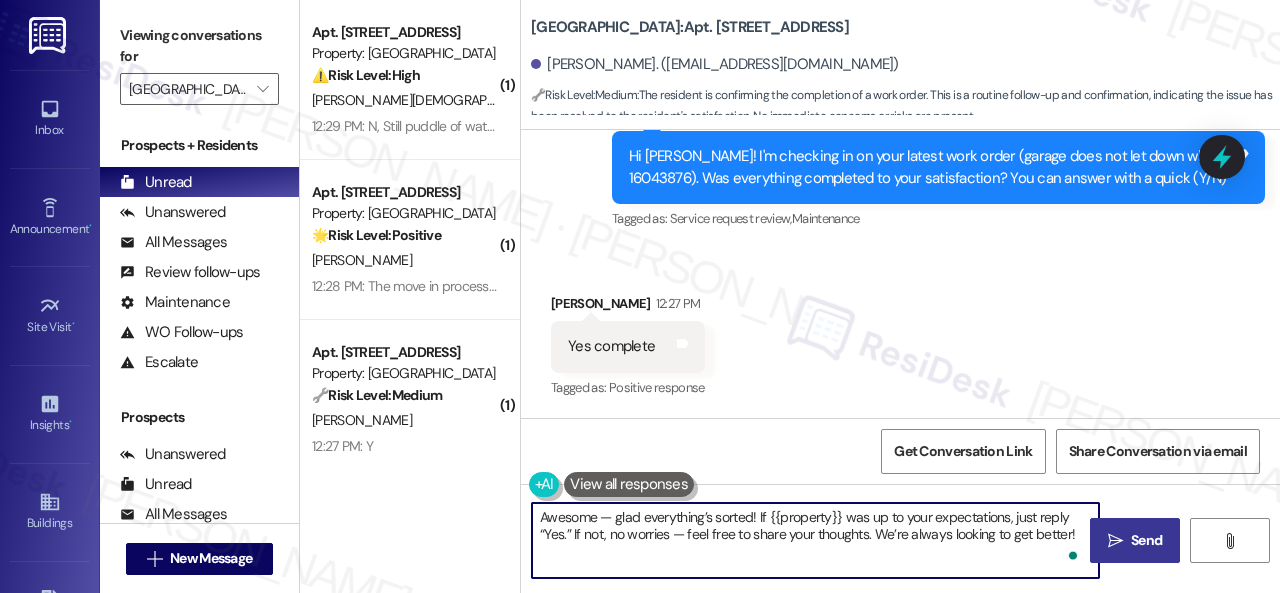 type on "Awesome — glad everything’s sorted! If {{property}} was up to your expectations, just reply “Yes.” If not, no worries — feel free to share your thoughts. We’re always looking to get better!" 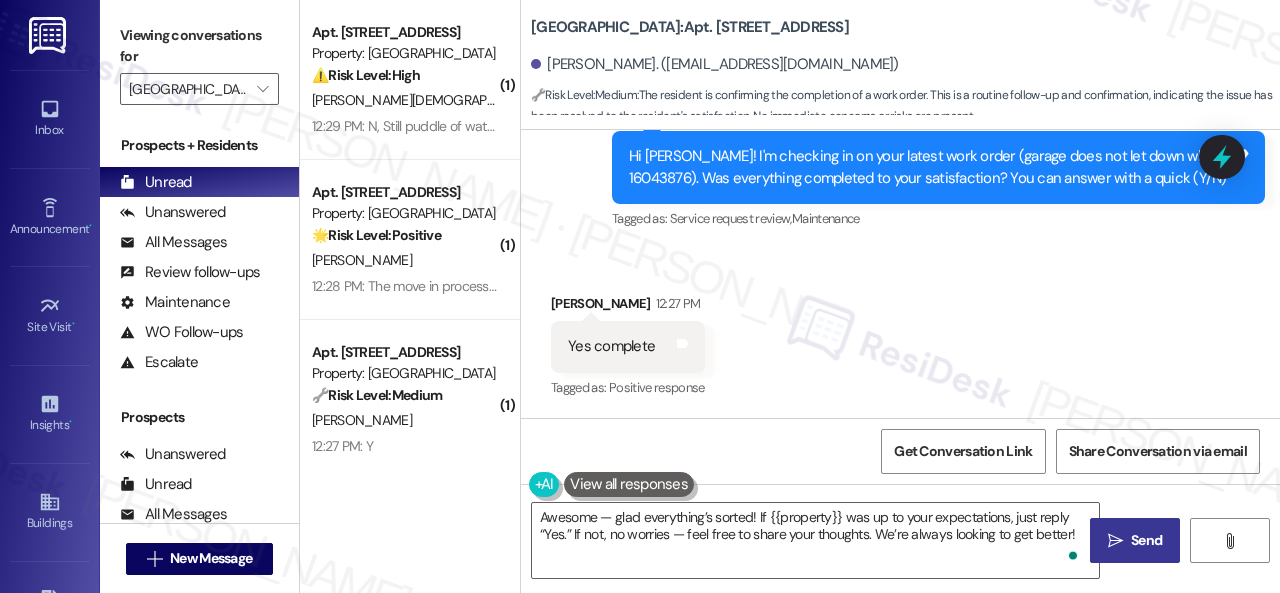 click on " Send" at bounding box center [1135, 540] 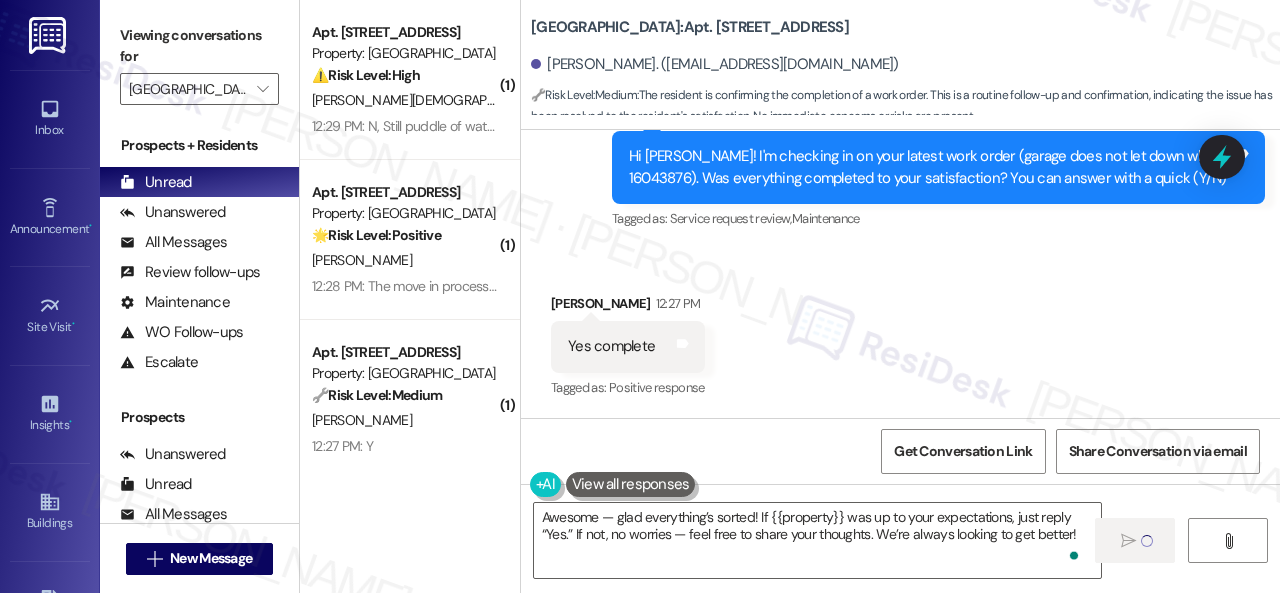 type 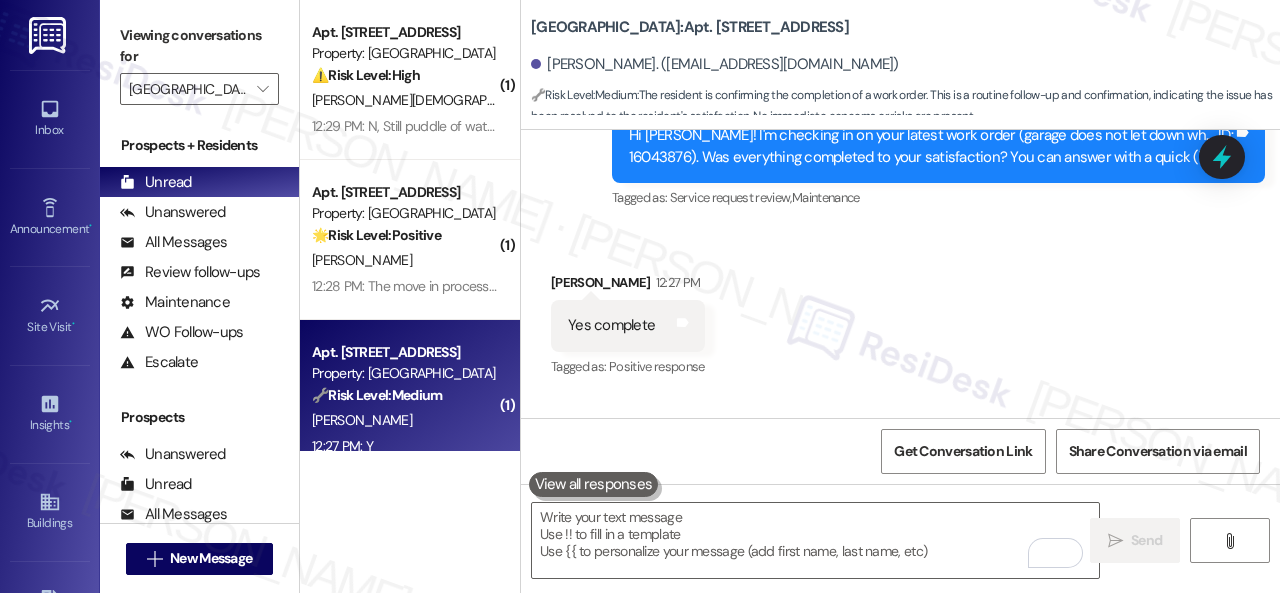 click on "[PERSON_NAME]" at bounding box center [404, 420] 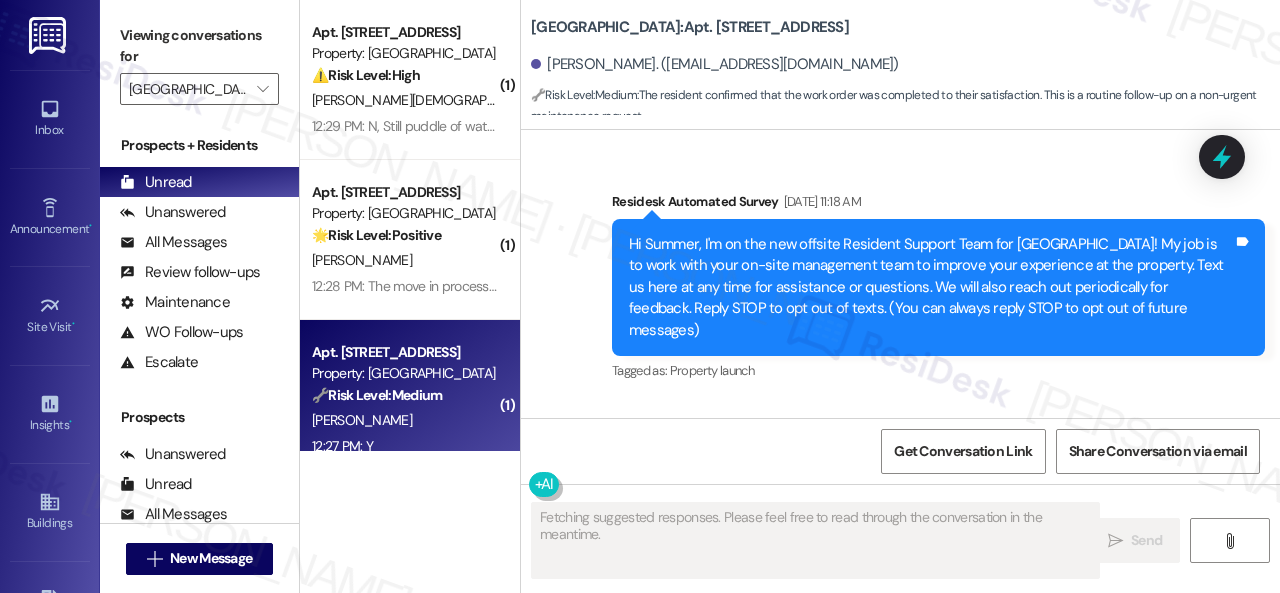 scroll, scrollTop: 23121, scrollLeft: 0, axis: vertical 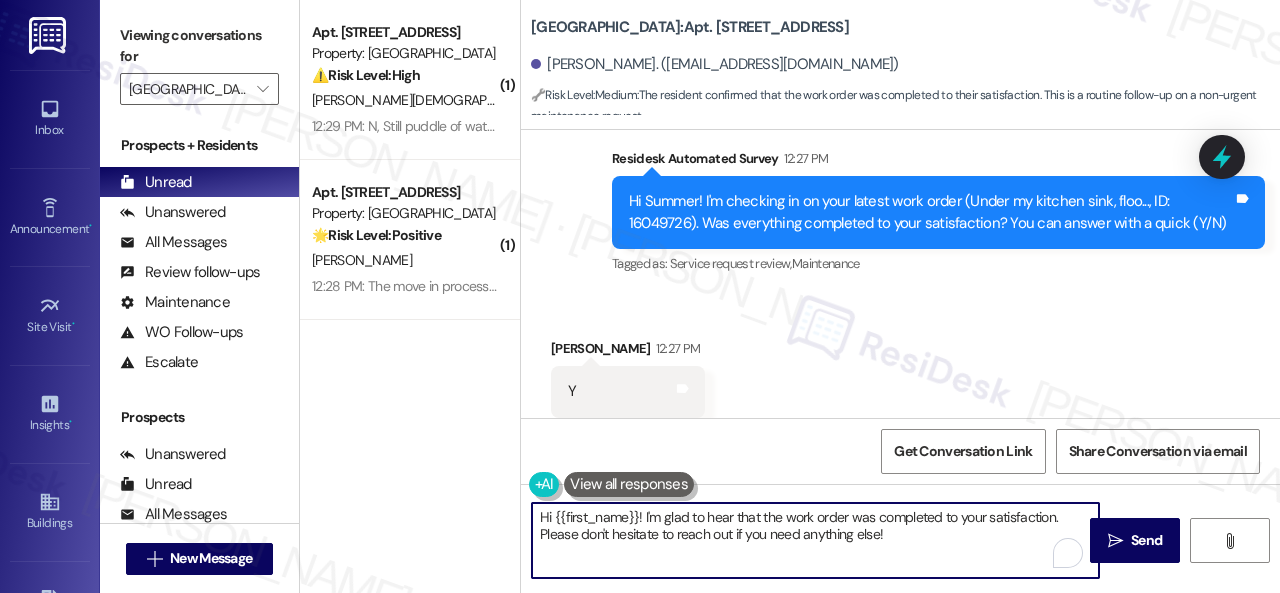 drag, startPoint x: 888, startPoint y: 539, endPoint x: 447, endPoint y: 508, distance: 442.08823 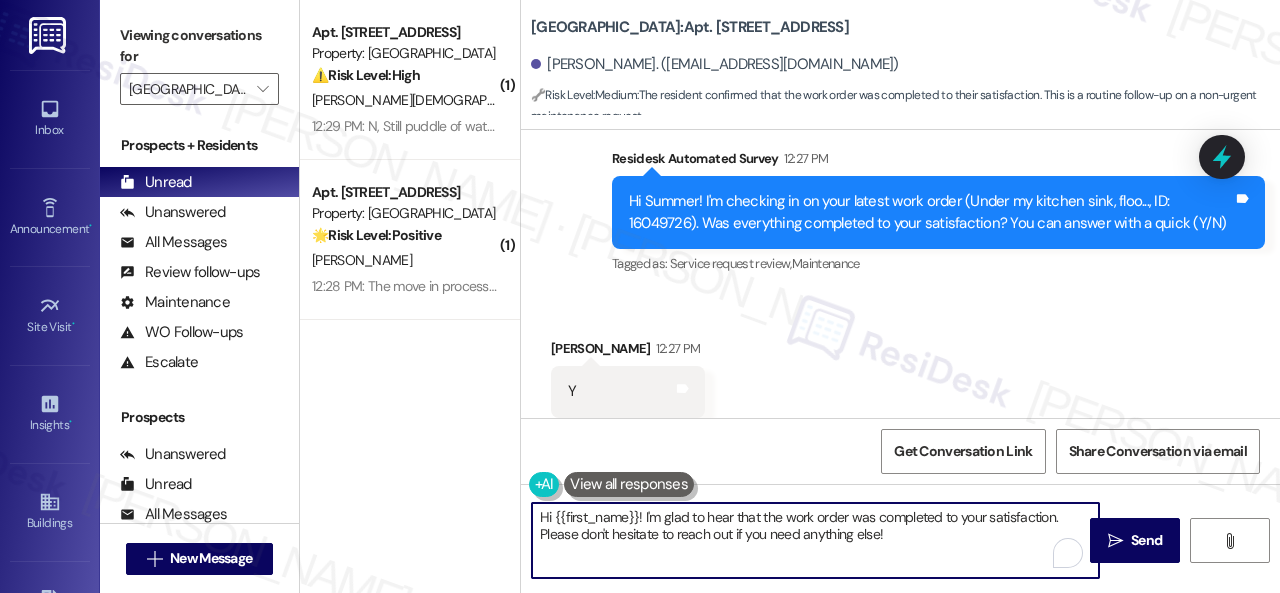 click on "( 1 ) Apt. [STREET_ADDRESS] Property: [GEOGRAPHIC_DATA] ⚠️  Risk Level:  High The resident indicates that a reported leak has not been resolved and there is still a puddle of water. This unresolved leak could cause damage and is therefore an urgent maintenance issue. [PERSON_NAME] 12:29 PM: N, Still puddle of water on the floor, no one ever came to check it? 12:29 PM: N, Still puddle of water on the floor, no one ever came to check it? ( 1 ) Apt. [STREET_ADDRESS] Property: [GEOGRAPHIC_DATA] 🌟  Risk Level:  Positive The resident is providing positive feedback about the move-in process, indicating satisfaction. This is an opportunity for positive engagement and relationship building. [PERSON_NAME] 12:28 PM: The move in process was perfect, I wouldn't change a thing.  12:28 PM: The move in process was perfect, I wouldn't change a thing.  [GEOGRAPHIC_DATA]:  Apt. [STREET_ADDRESS] Point       [PERSON_NAME]. ([EMAIL_ADDRESS][DOMAIN_NAME])   🔧  Risk Level:  Medium :  Tags and notes" at bounding box center [790, 296] 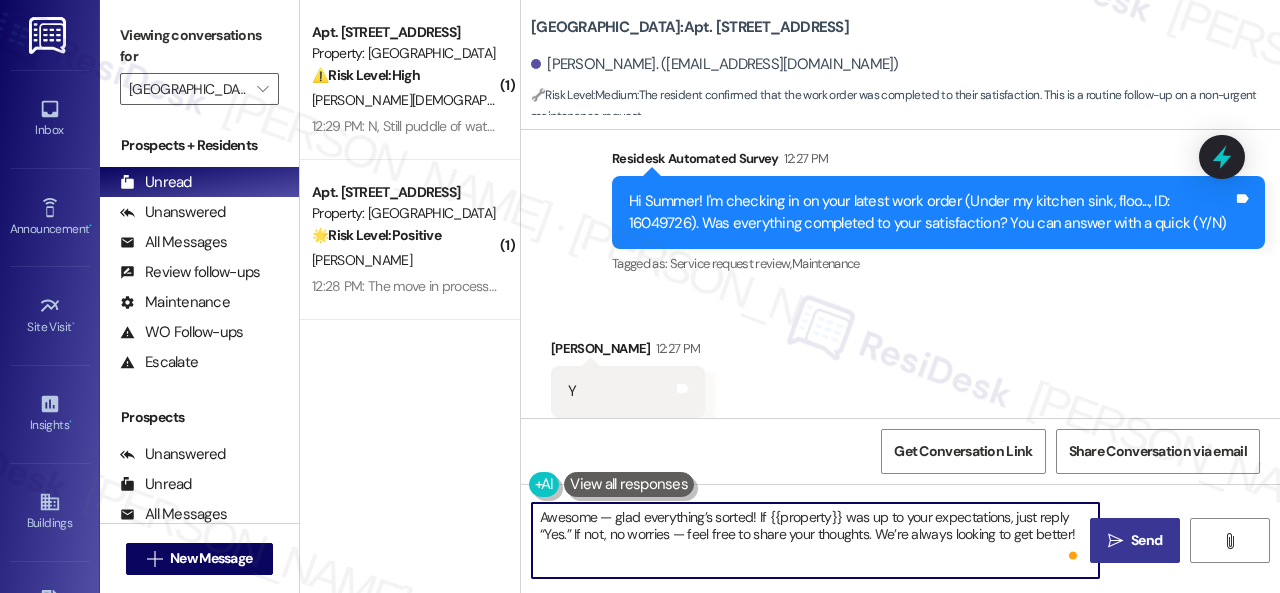 type on "Awesome — glad everything’s sorted! If {{property}} was up to your expectations, just reply “Yes.” If not, no worries — feel free to share your thoughts. We’re always looking to get better!" 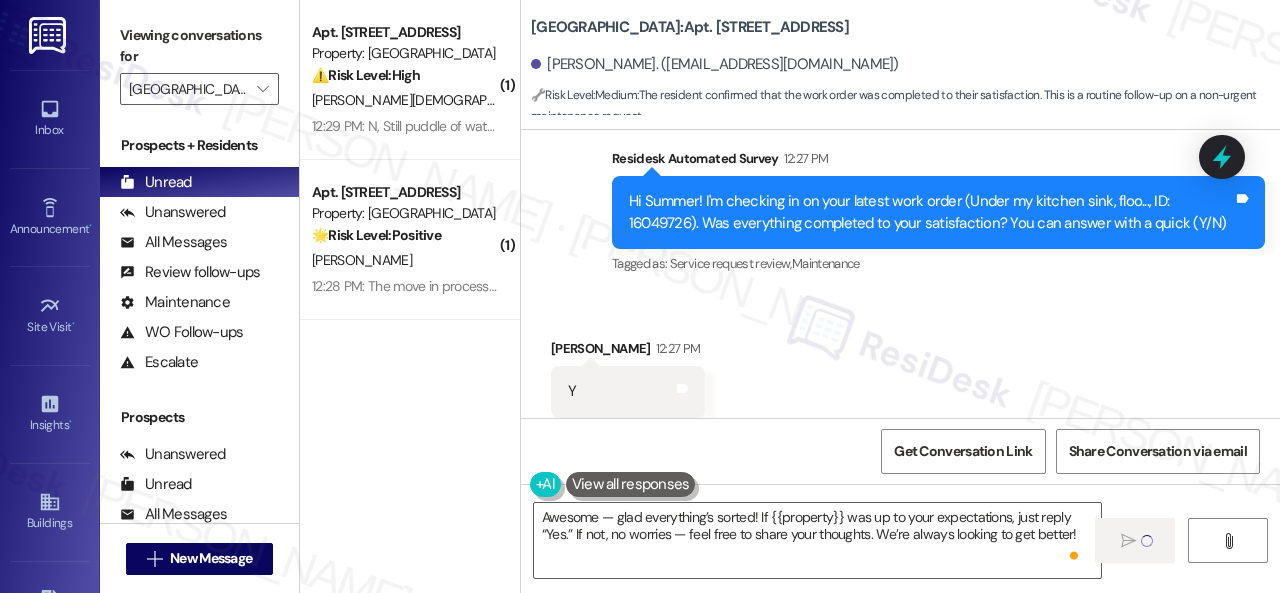 type 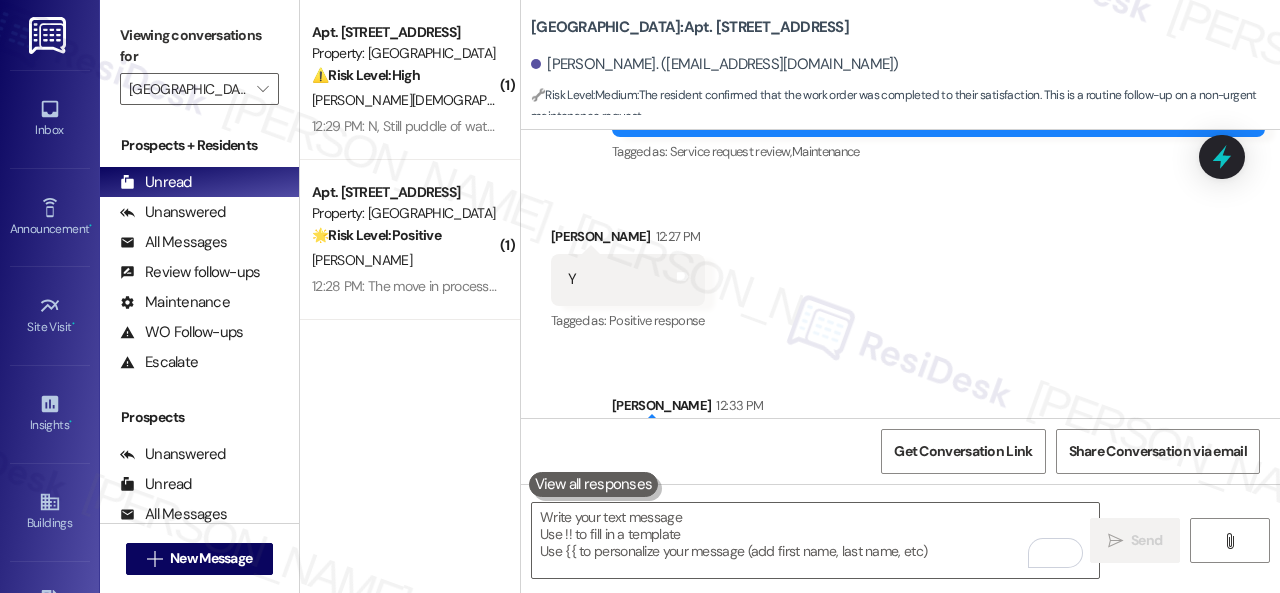 scroll, scrollTop: 23104, scrollLeft: 0, axis: vertical 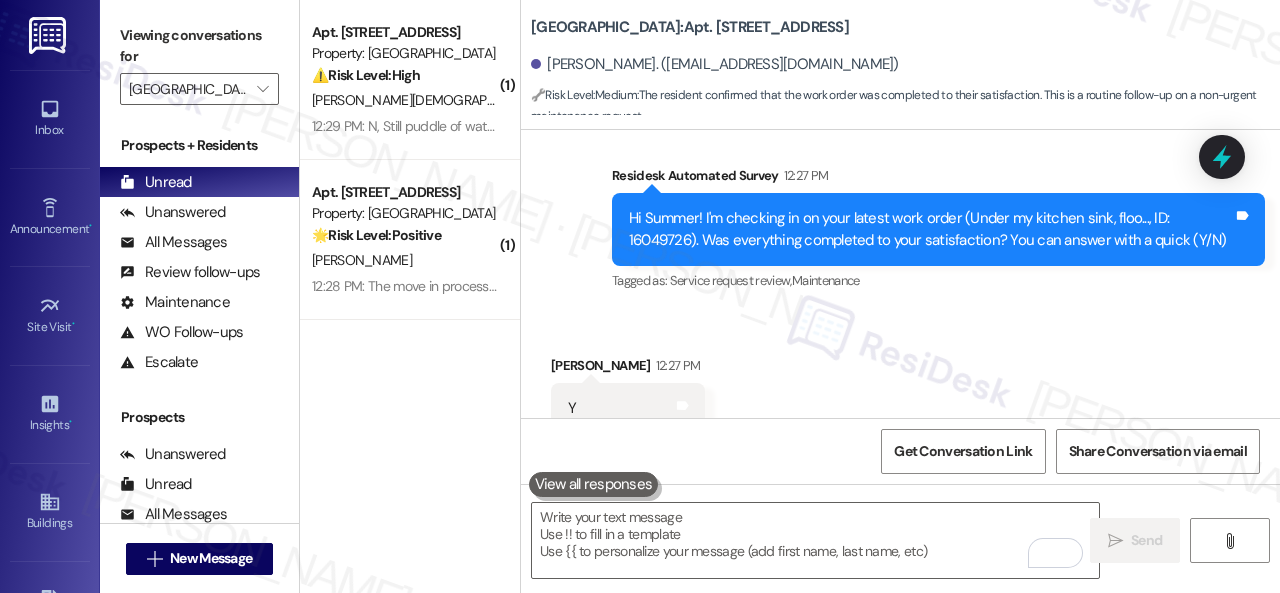 click on "[PERSON_NAME][DEMOGRAPHIC_DATA]" at bounding box center [404, 100] 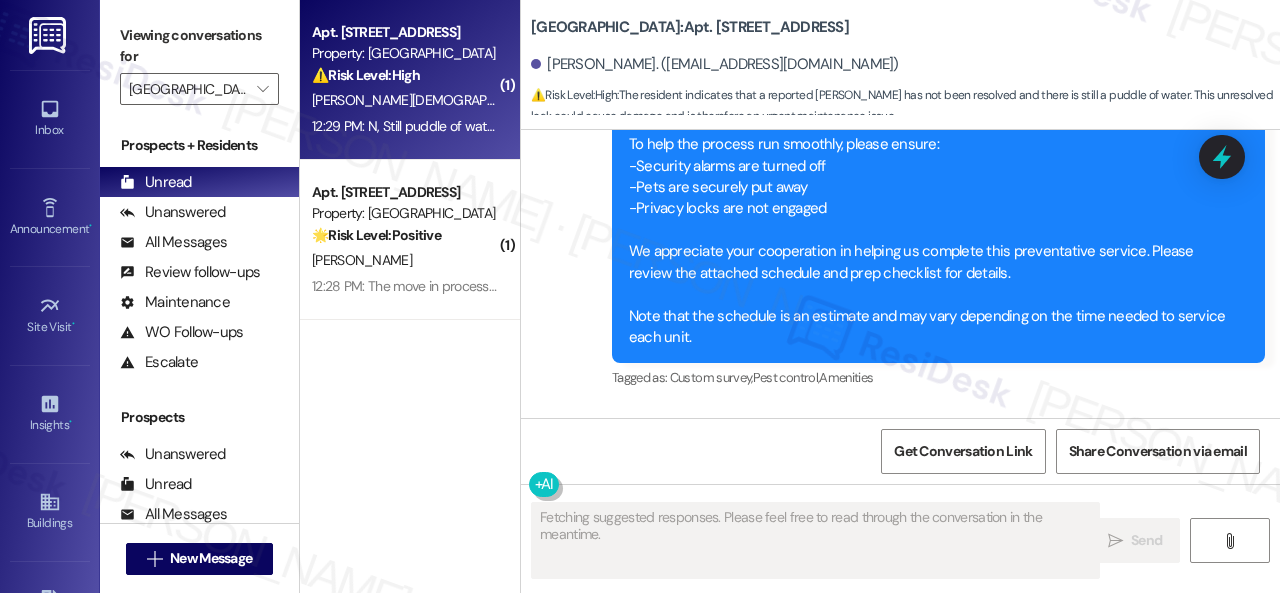 scroll, scrollTop: 18091, scrollLeft: 0, axis: vertical 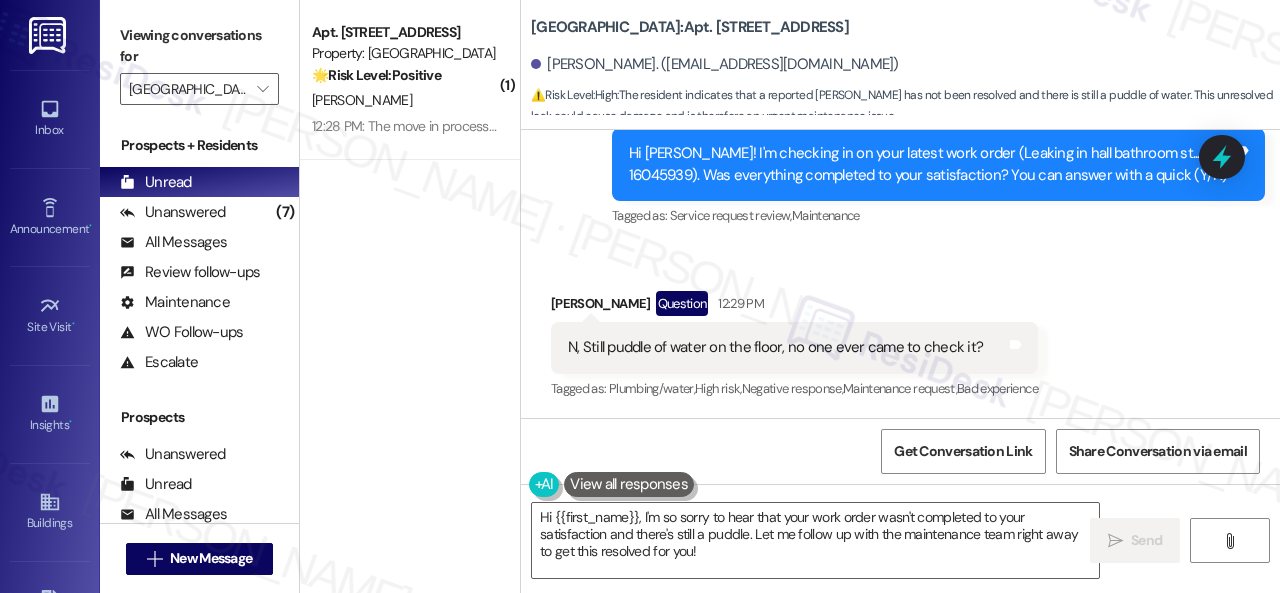 click on "Received via SMS [PERSON_NAME] Question 12:29 PM N, Still puddle of water on the floor, no one ever came to check it? Tags and notes Tagged as:   Plumbing/water ,  Click to highlight conversations about Plumbing/water High risk ,  Click to highlight conversations about High risk Negative response ,  Click to highlight conversations about Negative response Maintenance request ,  Click to highlight conversations about Maintenance request Bad experience Click to highlight conversations about Bad experience" at bounding box center [794, 347] 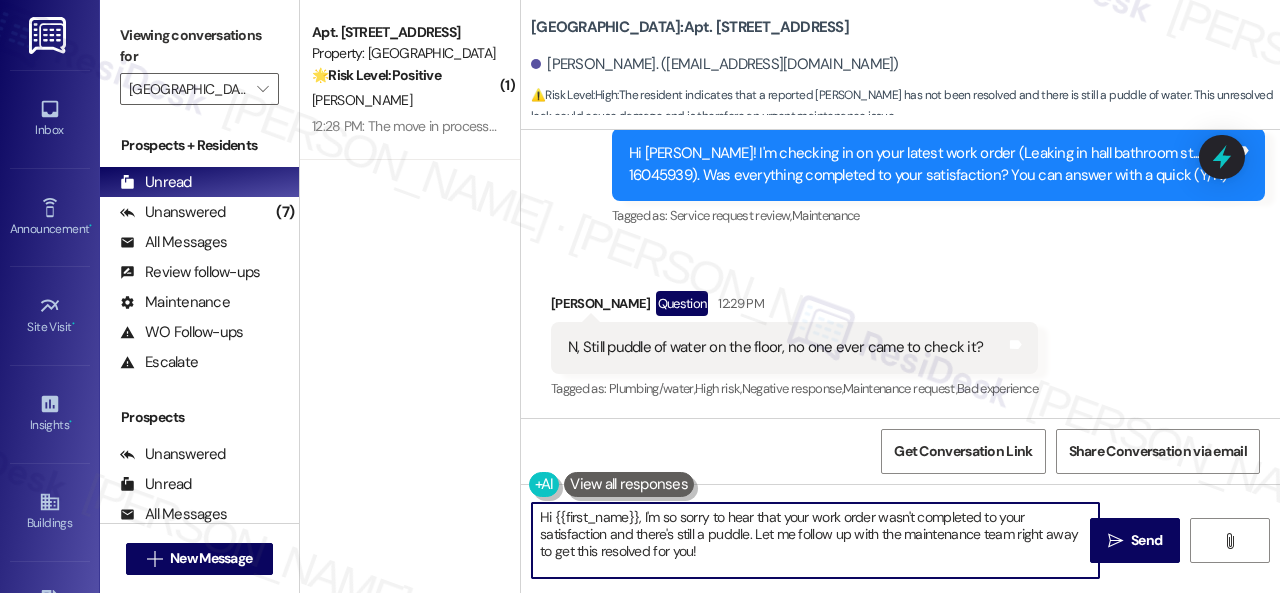 click on "( 1 ) Apt. [STREET_ADDRESS] Property: [GEOGRAPHIC_DATA] 🌟  Risk Level:  Positive The resident is providing positive feedback about the move-in process, indicating satisfaction. This is an opportunity for positive engagement and relationship building. [PERSON_NAME] 12:28 PM: The move in process was perfect, I wouldn't change a thing.  12:28 PM: The move in process was perfect, I wouldn't change a thing.  [GEOGRAPHIC_DATA]:  Apt. [STREET_ADDRESS] Muhammad. ([EMAIL_ADDRESS][DOMAIN_NAME])   ⚠️  Risk Level:  High :  The resident indicates that a reported leak has not been resolved and there is still a puddle of water. This unresolved leak could cause damage and is therefore an urgent maintenance issue. Survey, sent via SMS Residesk Automated Survey [DATE] 11:23 AM Tags and notes Tagged as:   Property launch Click to highlight conversations about Property launch Announcement, sent via SMS [PERSON_NAME]   (ResiDesk) [DATE] 10:19 AM Tags and notes Tagged as:   ,  ," at bounding box center [790, 296] 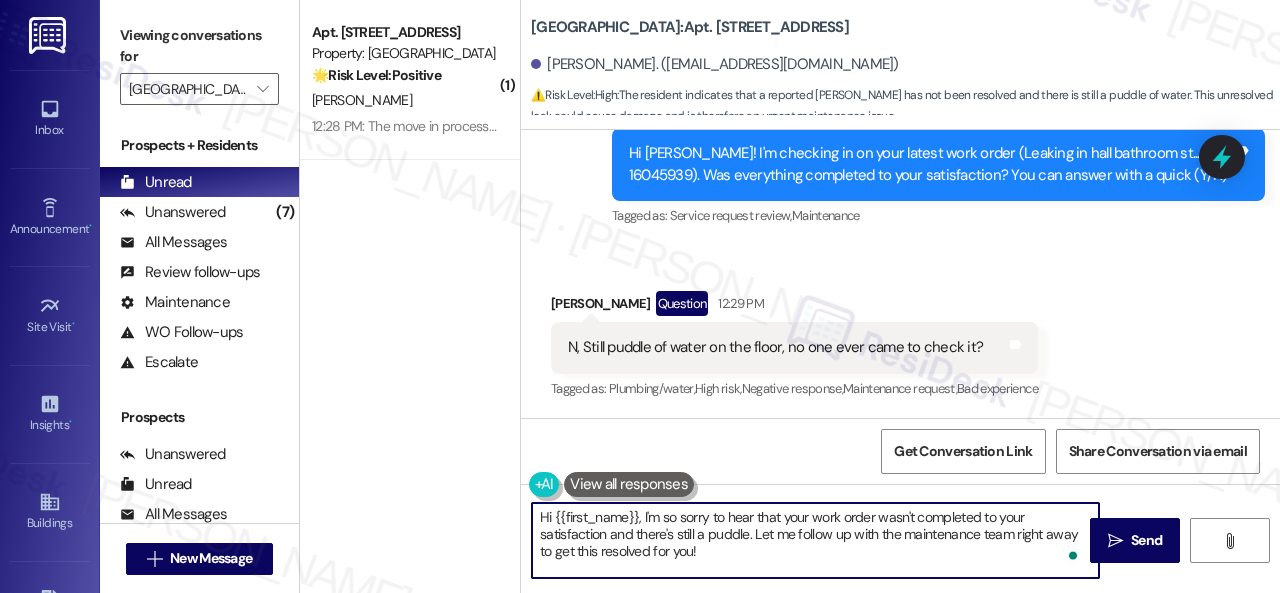 paste on "I'm sorry to hear the issue hasn't been resolved yet. We apologize for the delay and any inconvenience this may have caused. Have you already submitted a new work order? If so, may I have the work order number so I can follow up with the site team? If not, I'll be happy to submit a new work order on your behalf. Please provide as much detail as possible and include photos if available. Also, can the maintenance team enter your apartment even if you are not home? Are there any pets they should be concerned about?" 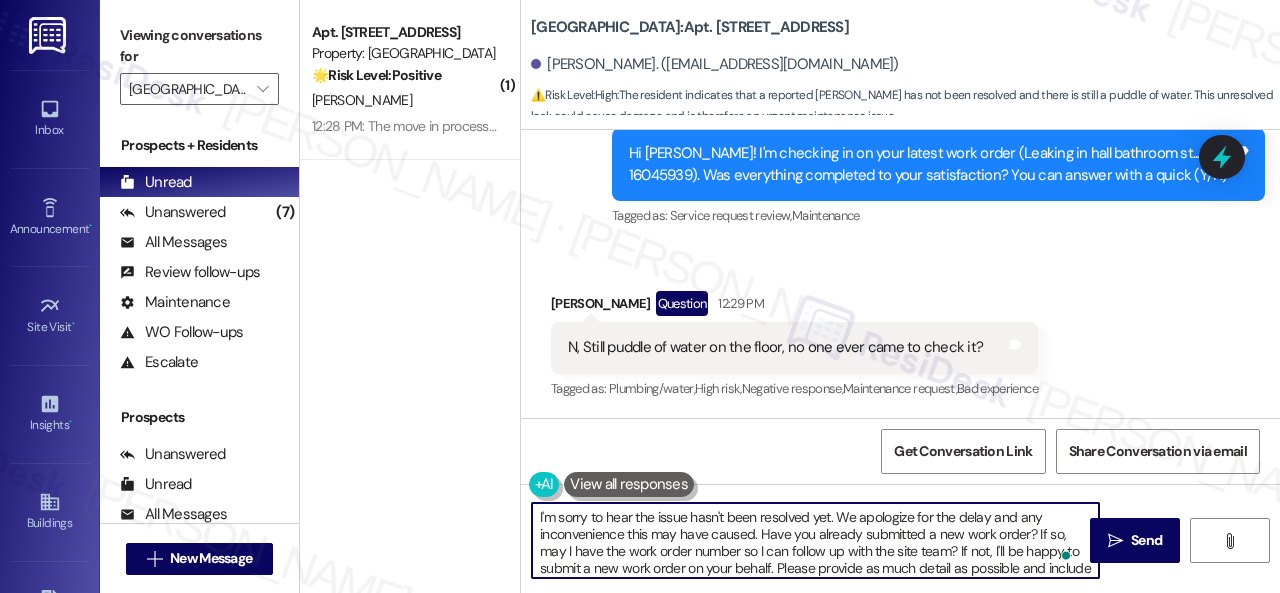 scroll, scrollTop: 34, scrollLeft: 0, axis: vertical 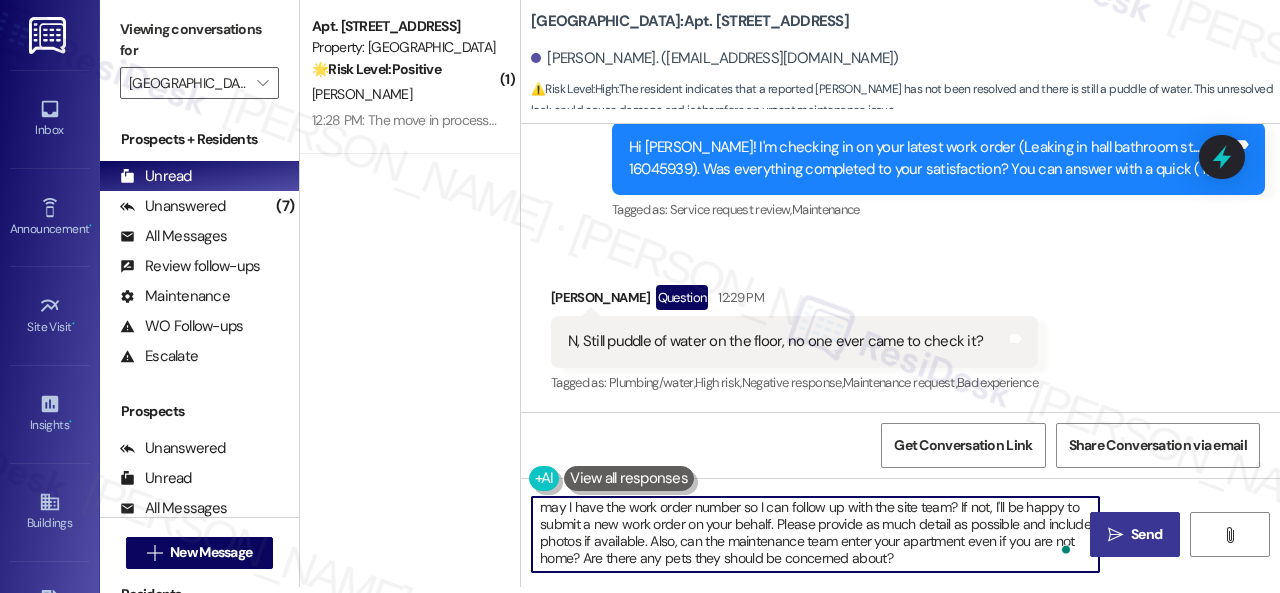 type on "I'm sorry to hear the issue hasn't been resolved yet. We apologize for the delay and any inconvenience this may have caused. Have you already submitted a new work order? If so, may I have the work order number so I can follow up with the site team? If not, I'll be happy to submit a new work order on your behalf. Please provide as much detail as possible and include photos if available. Also, can the maintenance team enter your apartment even if you are not home? Are there any pets they should be concerned about?" 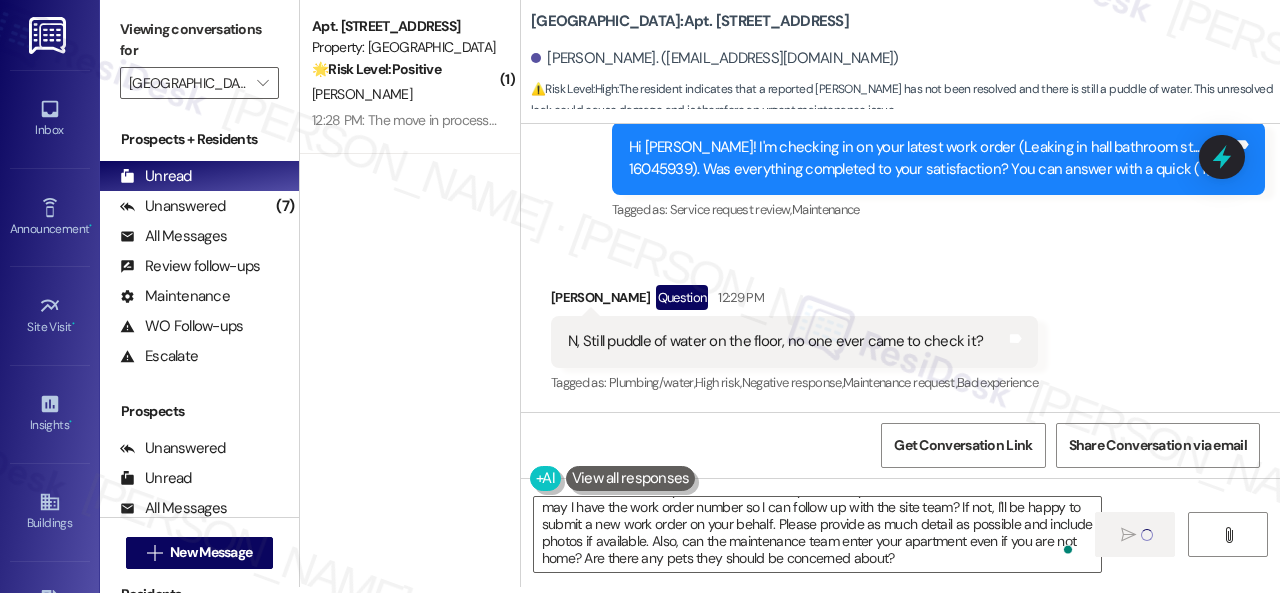 type 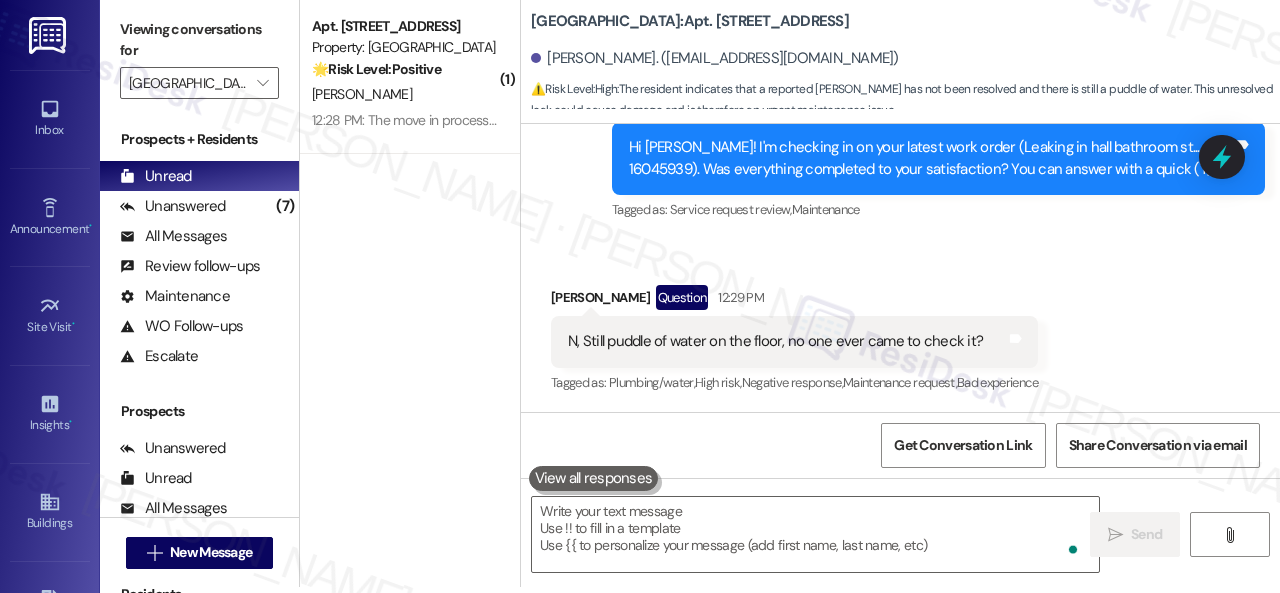 scroll, scrollTop: 0, scrollLeft: 0, axis: both 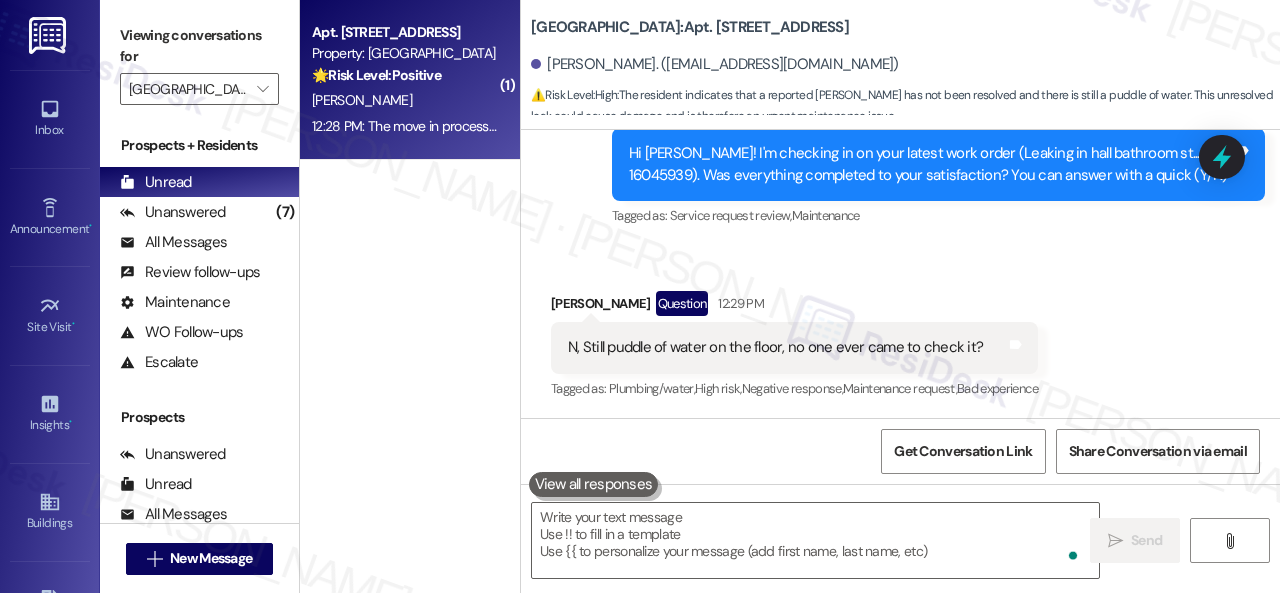 click on "[PERSON_NAME]" at bounding box center (404, 100) 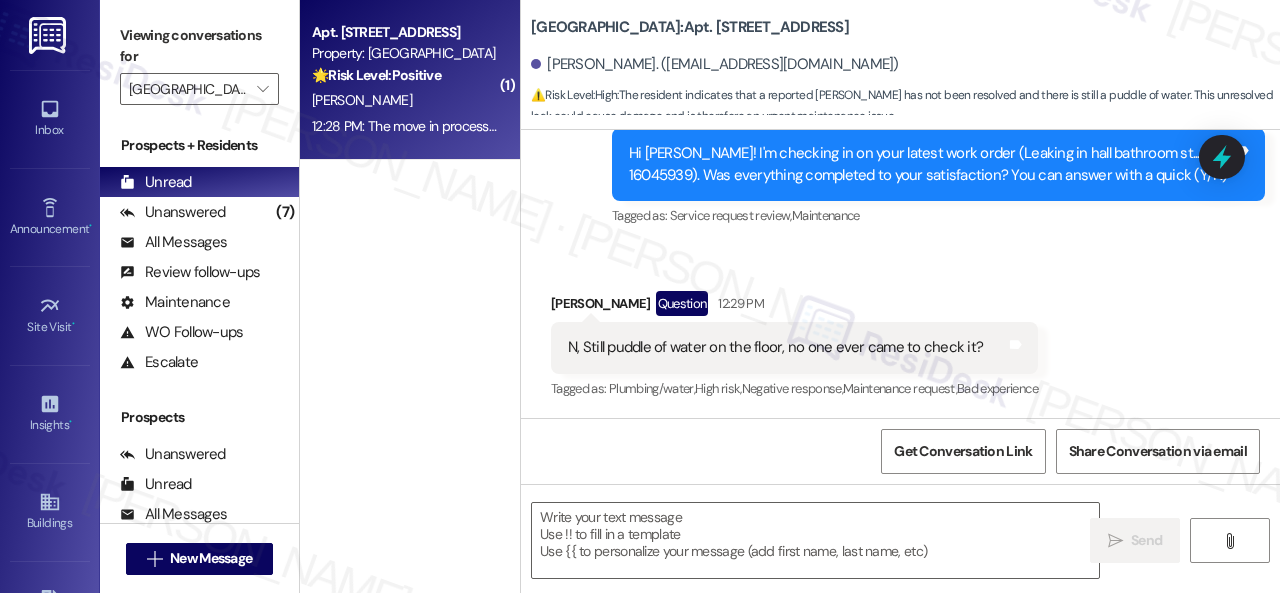 type on "Fetching suggested responses. Please feel free to read through the conversation in the meantime." 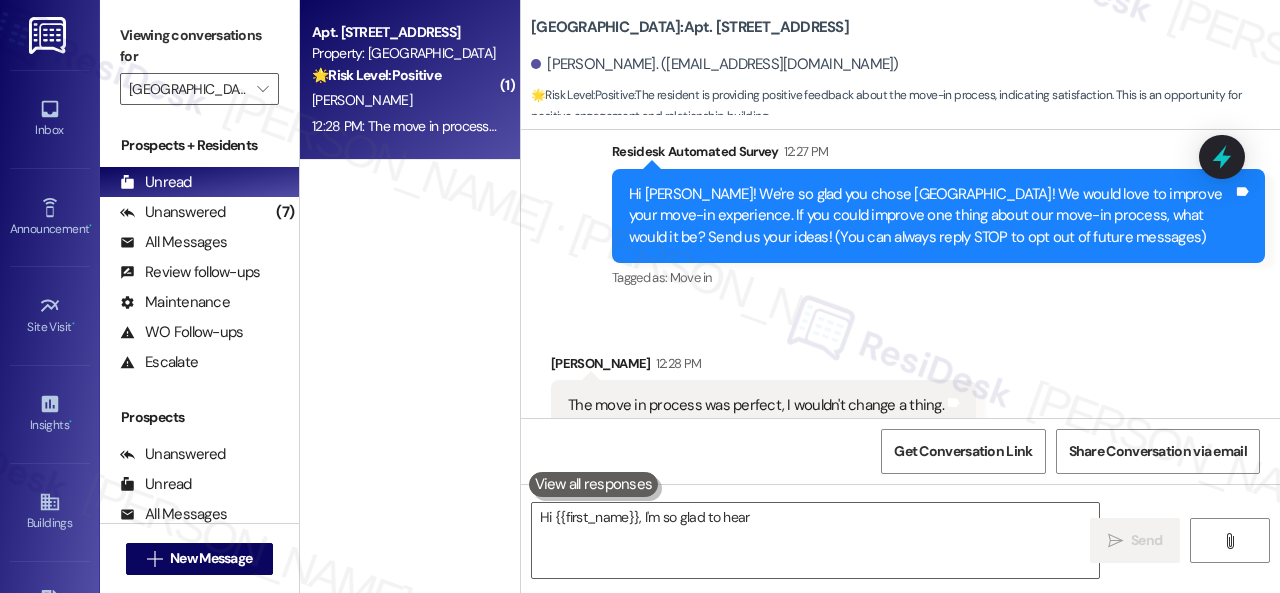 scroll, scrollTop: 226, scrollLeft: 0, axis: vertical 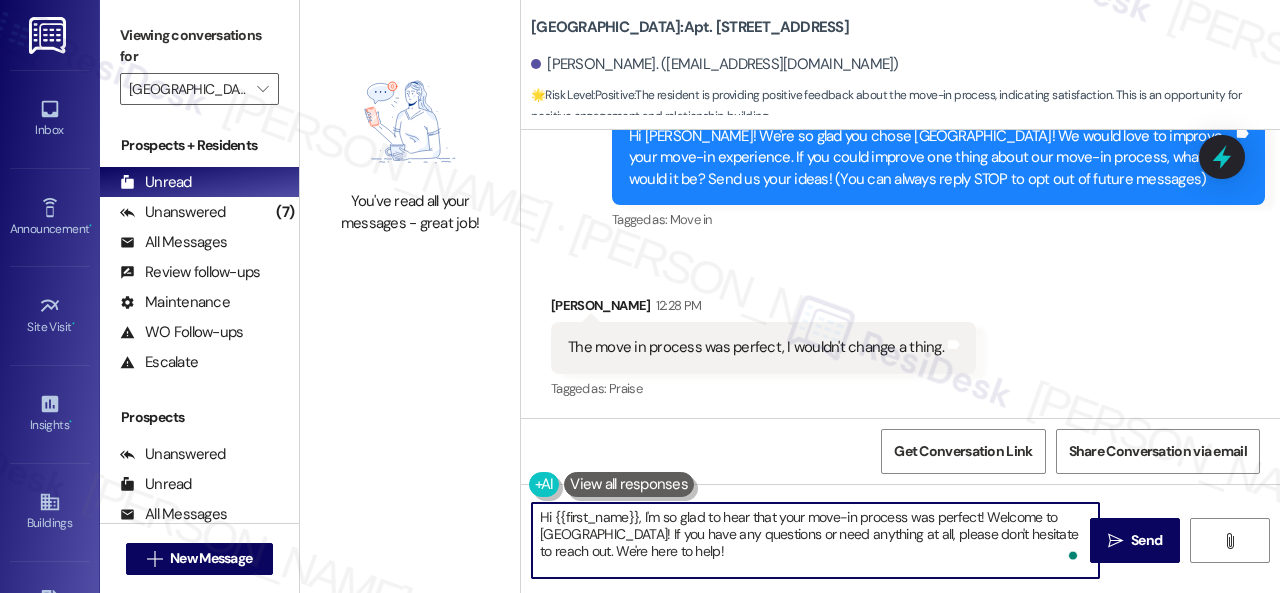 drag, startPoint x: 642, startPoint y: 513, endPoint x: 502, endPoint y: 508, distance: 140.08926 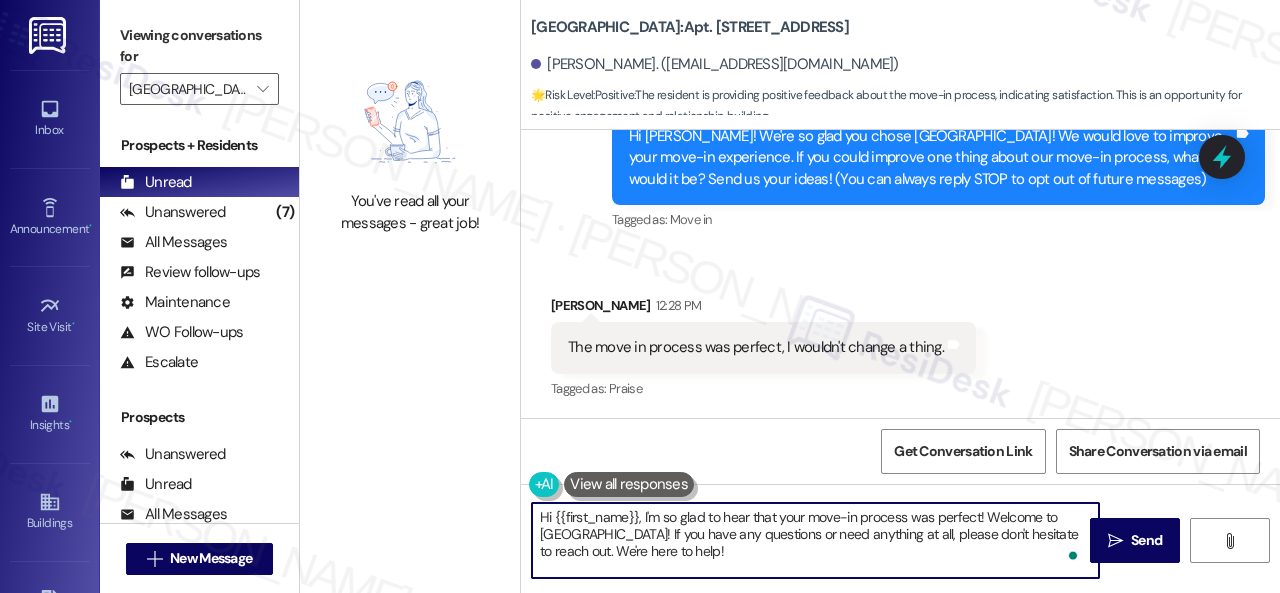 click on "You've read all your messages - great job! [GEOGRAPHIC_DATA]:  Apt. [STREET_ADDRESS] Settles. ([PERSON_NAME][EMAIL_ADDRESS][DOMAIN_NAME])   🌟  Risk Level:  Positive :  The resident is providing positive feedback about the move-in process, indicating satisfaction. This is an opportunity for positive engagement and relationship building. Lease started [DATE] 8:00 PM Survey, sent via SMS Residesk Automated Survey 12:27 PM Hi [PERSON_NAME]! We're so glad you chose [GEOGRAPHIC_DATA]! We would love to improve your move-in experience. If you could improve one thing about our move-in process, what would it be? Send us your ideas! (You can always reply STOP to opt out of future messages) Tags and notes Tagged as:   Move in Click to highlight conversations about Move in Received via SMS [PERSON_NAME] 12:28 PM The move in process was perfect, I wouldn't change a thing.  Tags and notes Tagged as:   Praise Click to highlight conversations about Praise Get Conversation Link Share Conversation via email " at bounding box center [790, 296] 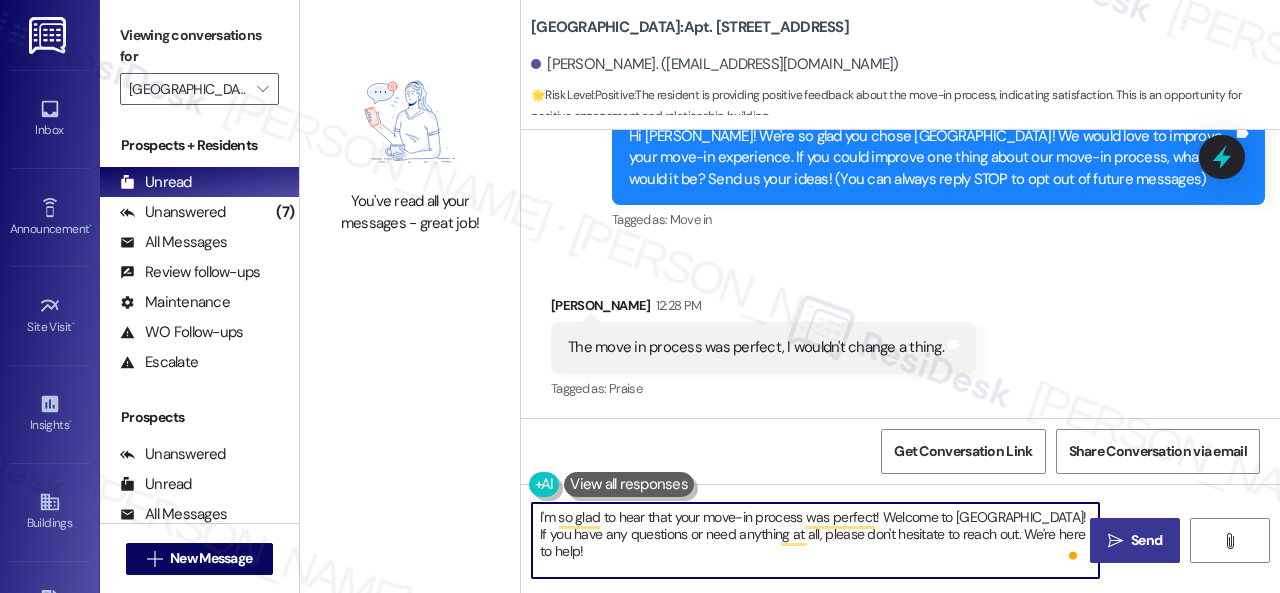 type on "I'm so glad to hear that your move-in process was perfect! Welcome to [GEOGRAPHIC_DATA]! If you have any questions or need anything at all, please don't hesitate to reach out. We're here to help!" 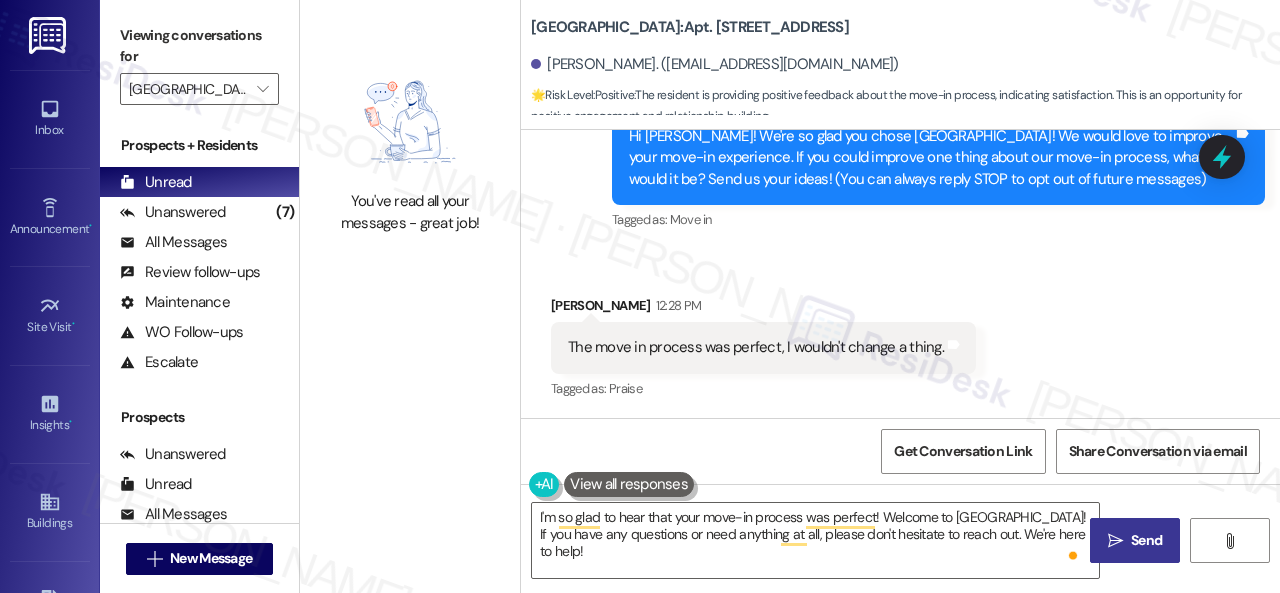 click on "" at bounding box center (1115, 541) 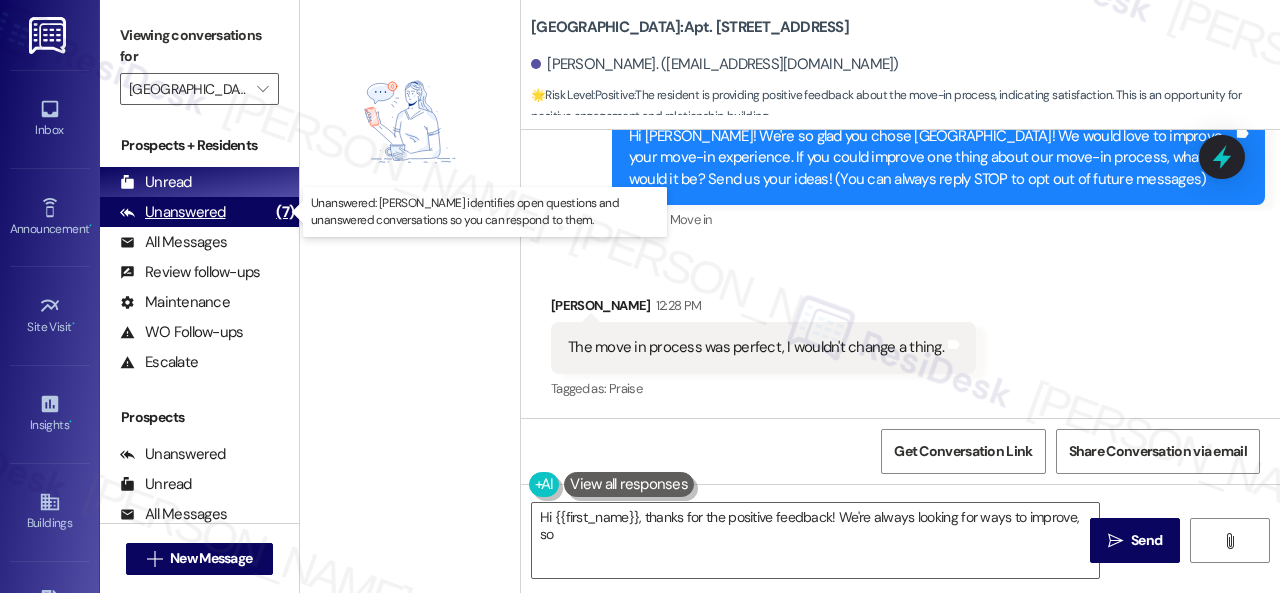 click on "Unanswered" at bounding box center (173, 212) 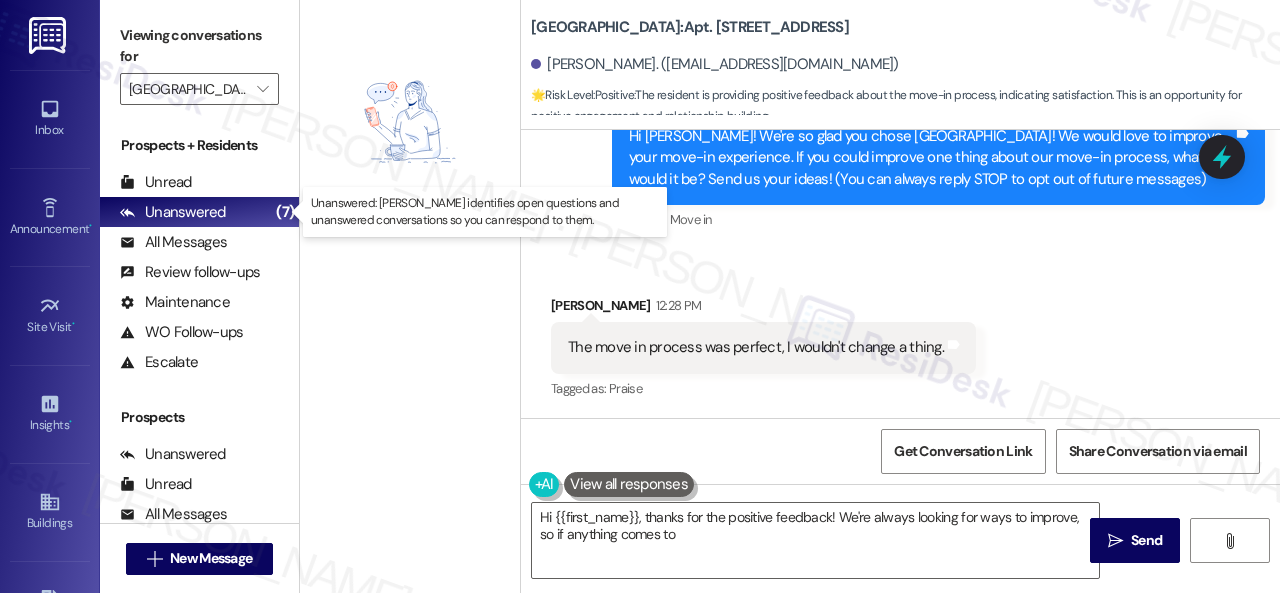 type on "Hi {{first_name}}, thanks for the positive feedback! We're always looking for ways to improve, so if anything comes to mind" 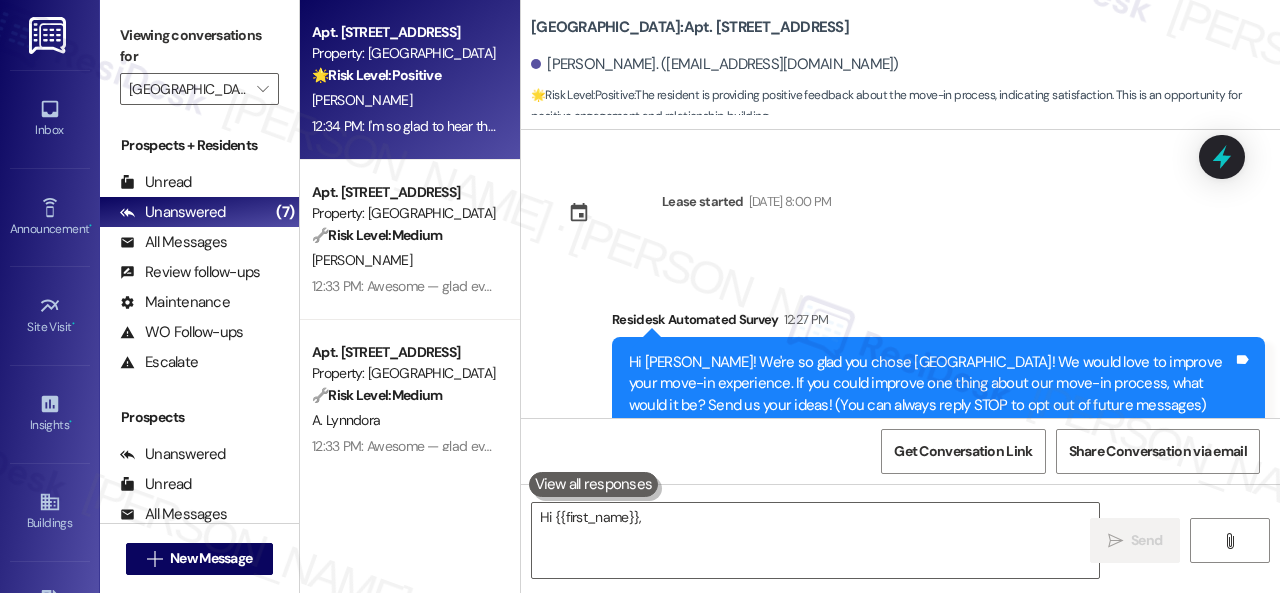 scroll, scrollTop: 185, scrollLeft: 0, axis: vertical 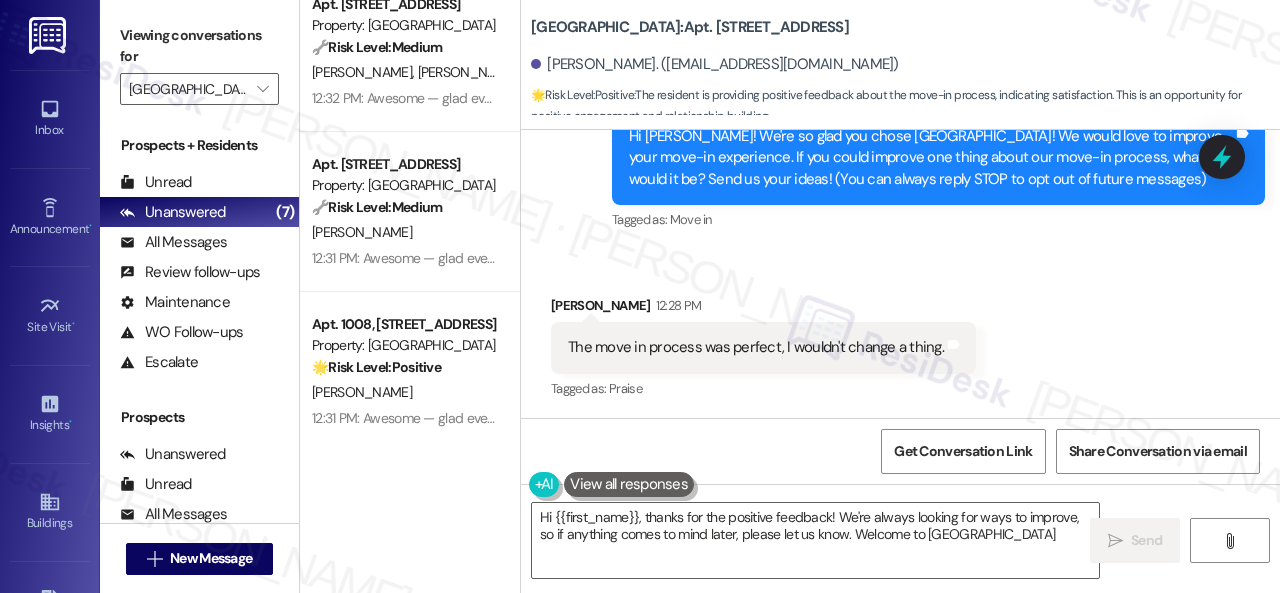 type on "Hi {{first_name}}, thanks for the positive feedback! We're always looking for ways to improve, so if anything comes to mind later, please let us know. Welcome to [GEOGRAPHIC_DATA]!" 